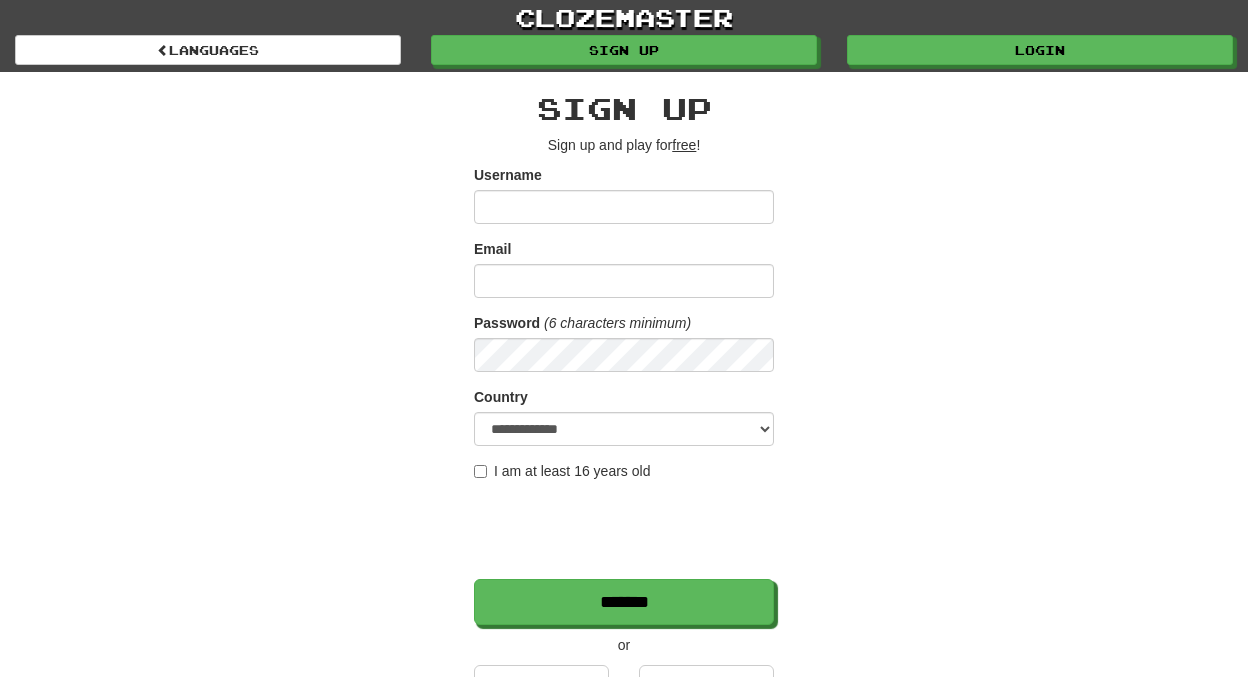 scroll, scrollTop: 0, scrollLeft: 0, axis: both 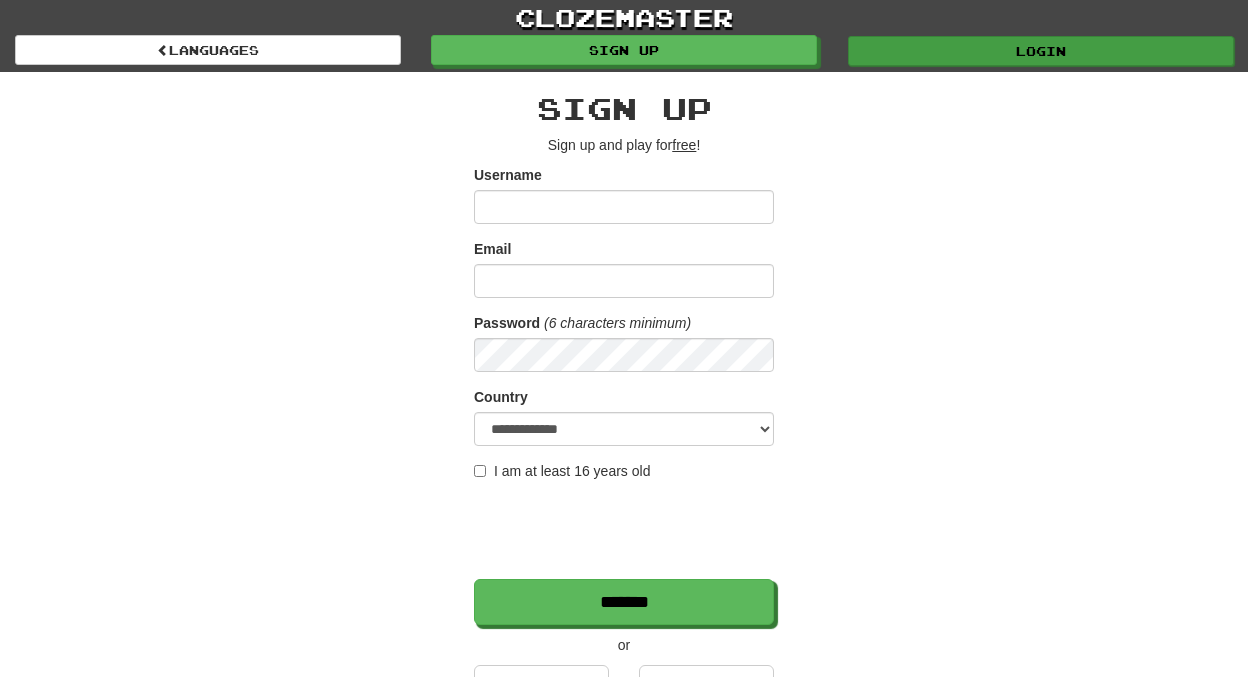 click on "Login" at bounding box center (1041, 51) 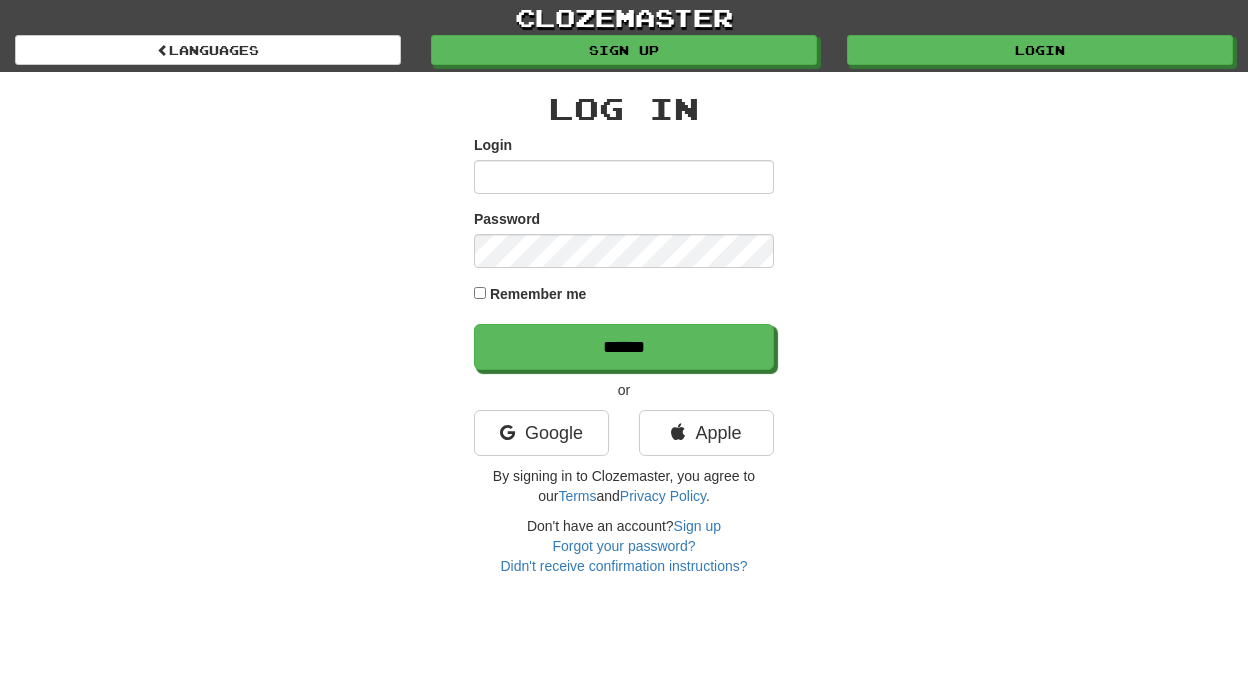 scroll, scrollTop: 0, scrollLeft: 0, axis: both 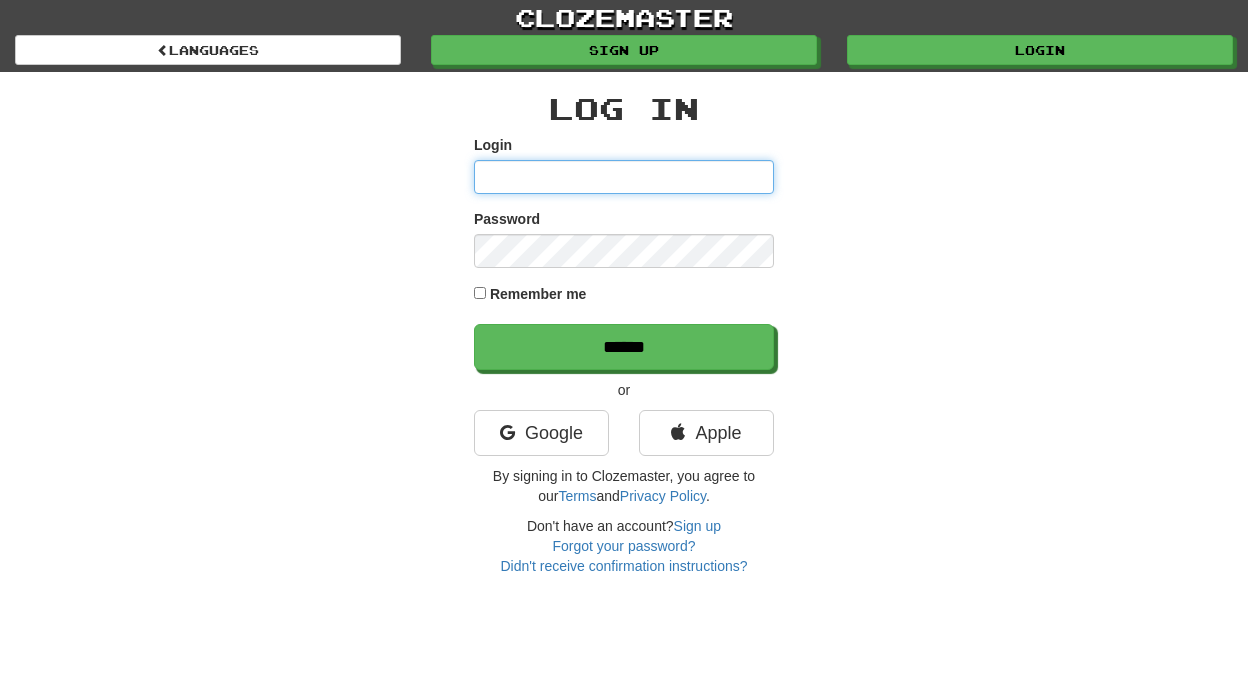 type on "**********" 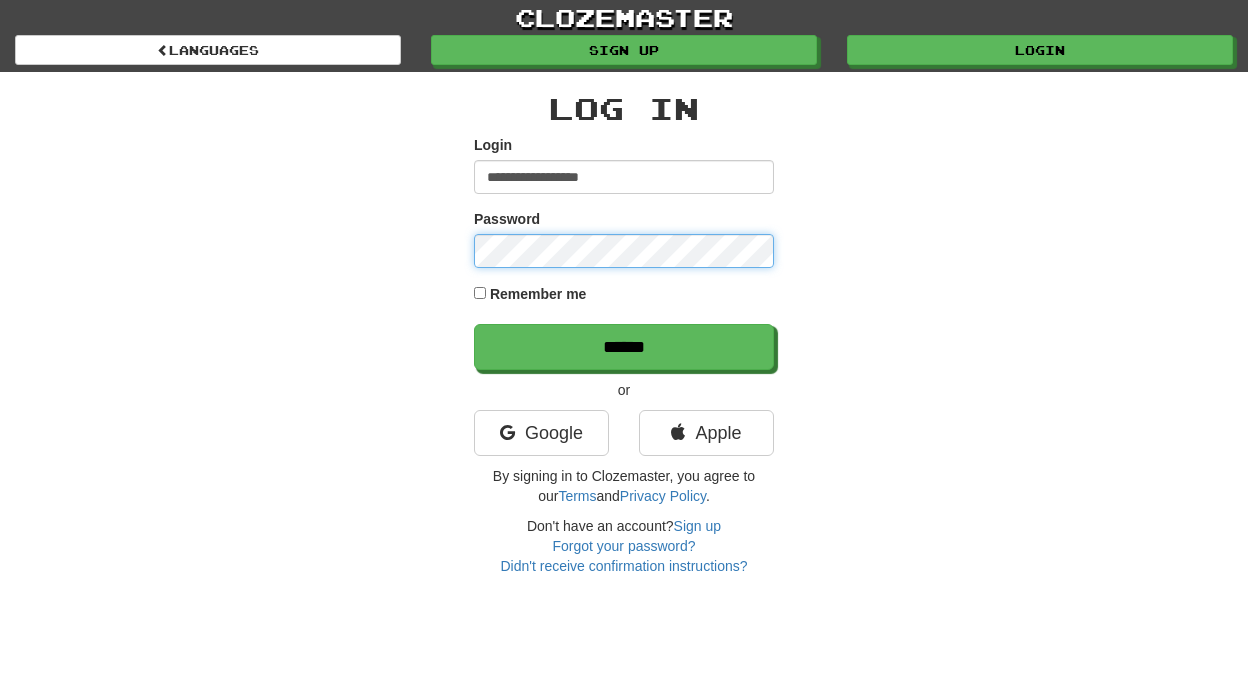 click on "******" at bounding box center [624, 347] 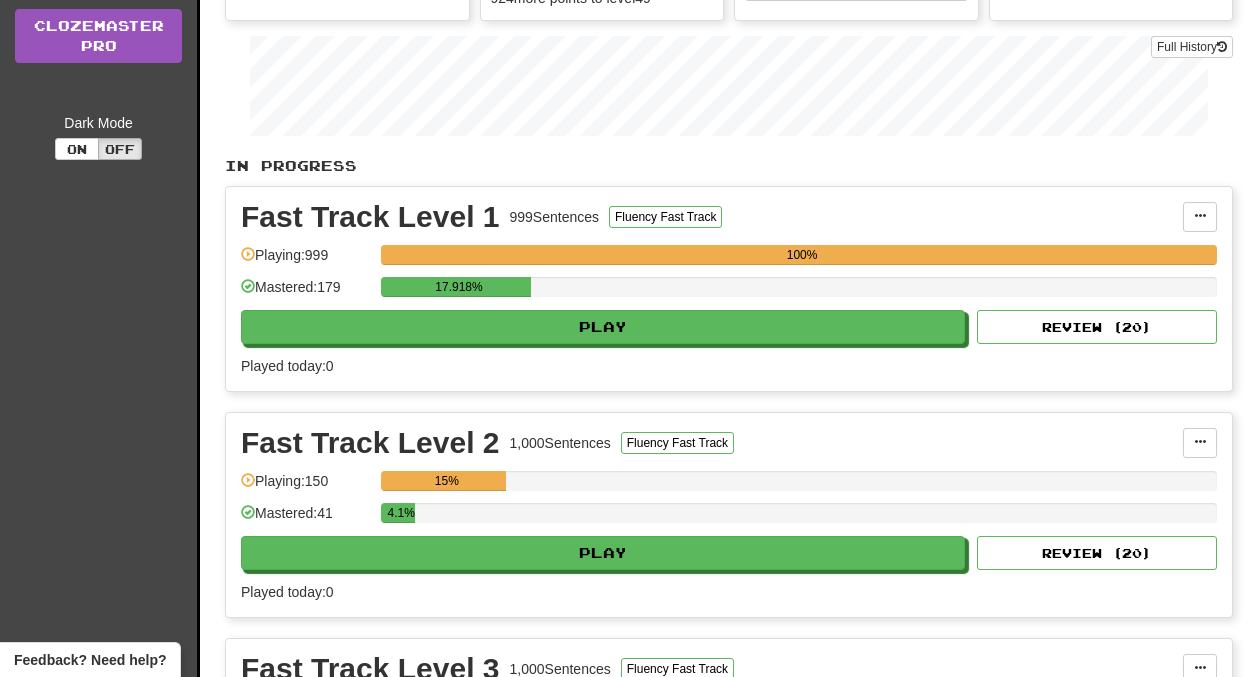 scroll, scrollTop: 222, scrollLeft: 0, axis: vertical 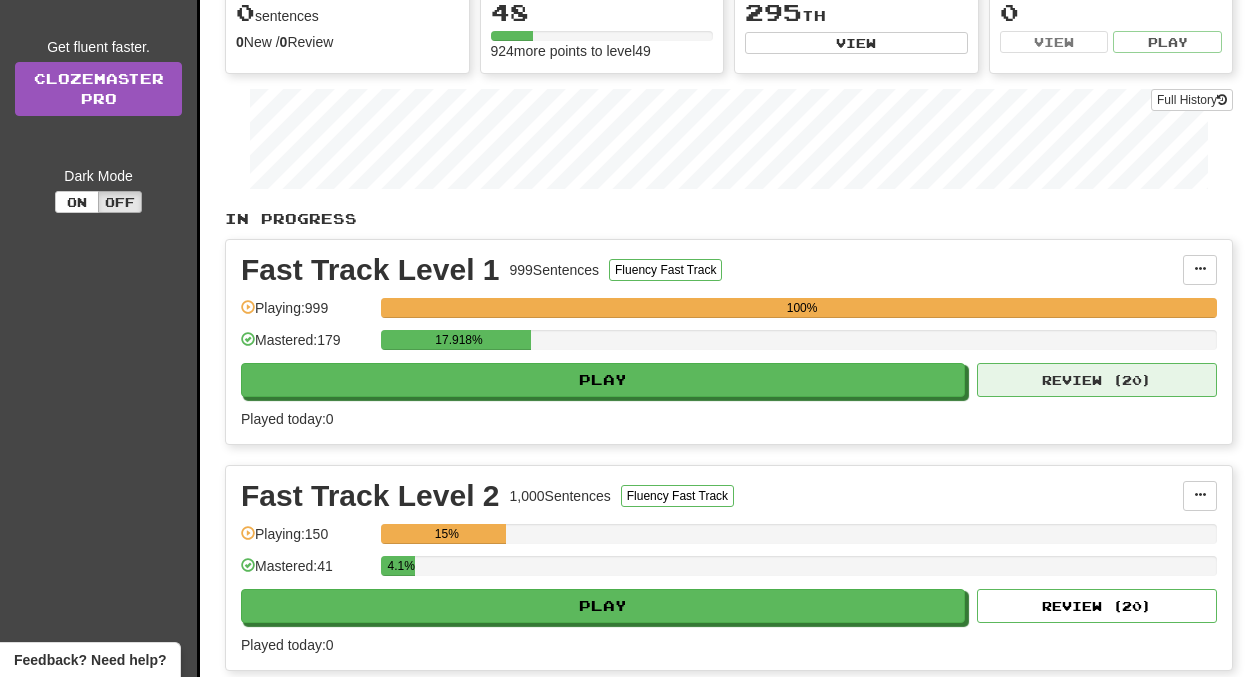 click on "Review ( 20 )" at bounding box center (1097, 380) 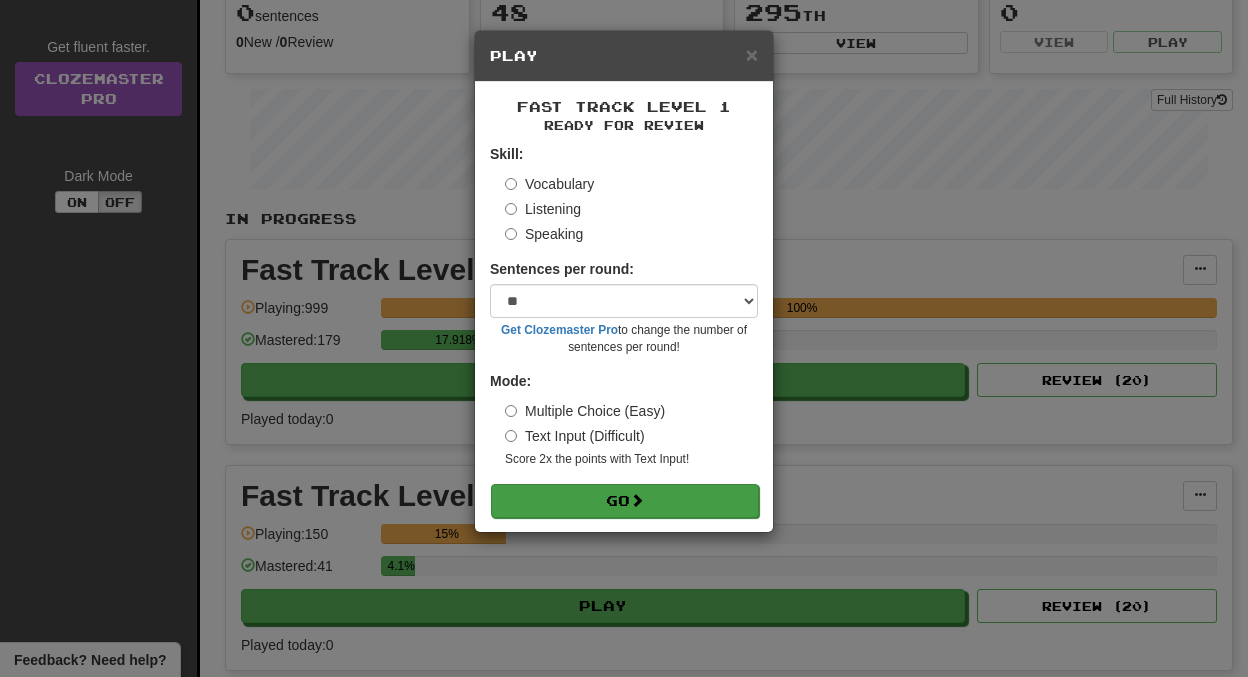 click on "Go" at bounding box center (625, 501) 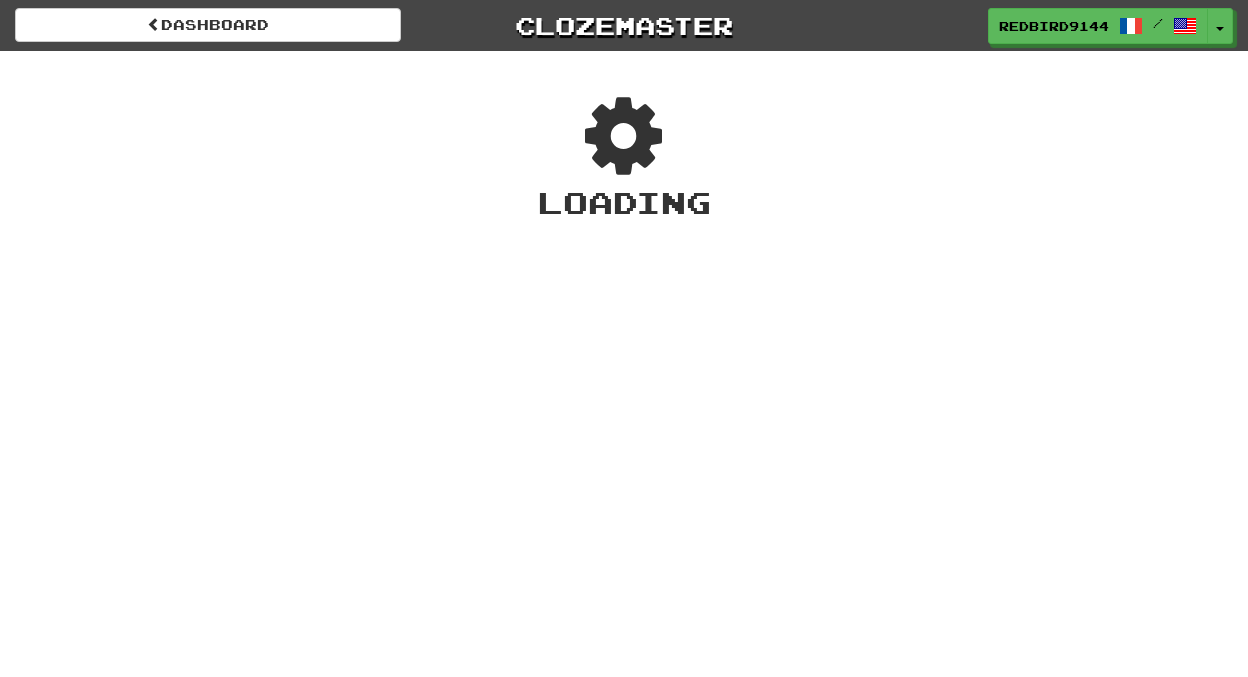 scroll, scrollTop: 0, scrollLeft: 0, axis: both 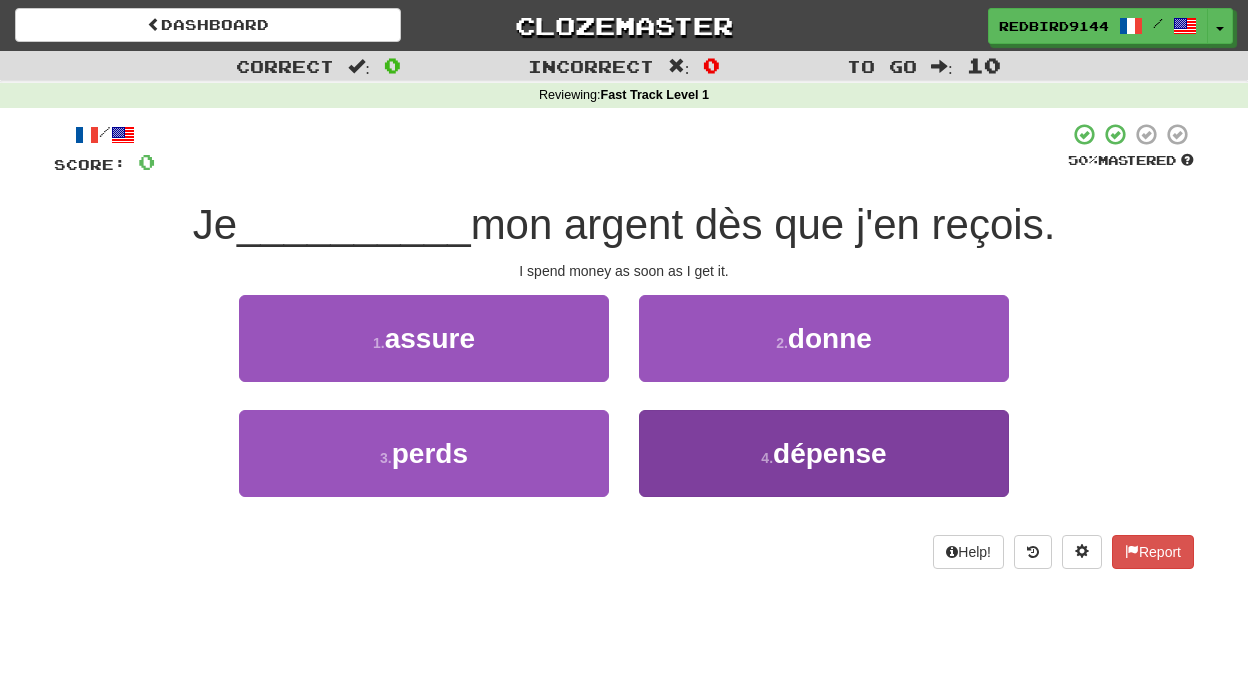 click on "4 .  dépense" at bounding box center (824, 453) 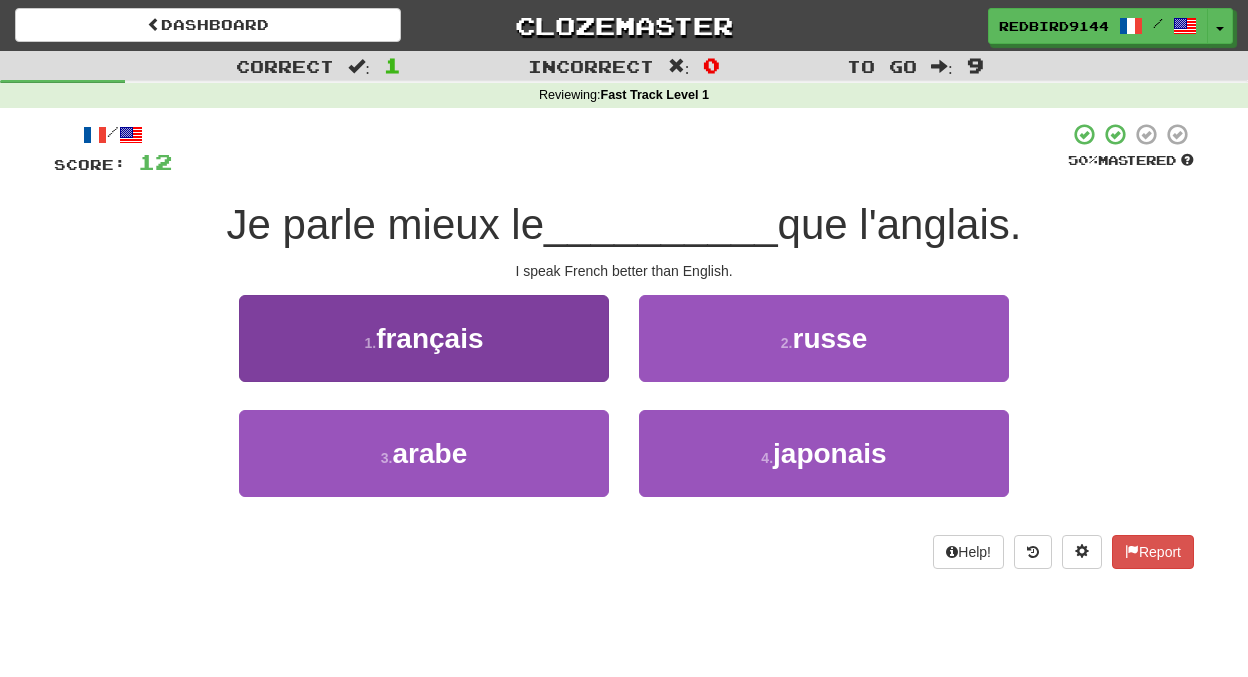 click on "1 .  français" at bounding box center [424, 338] 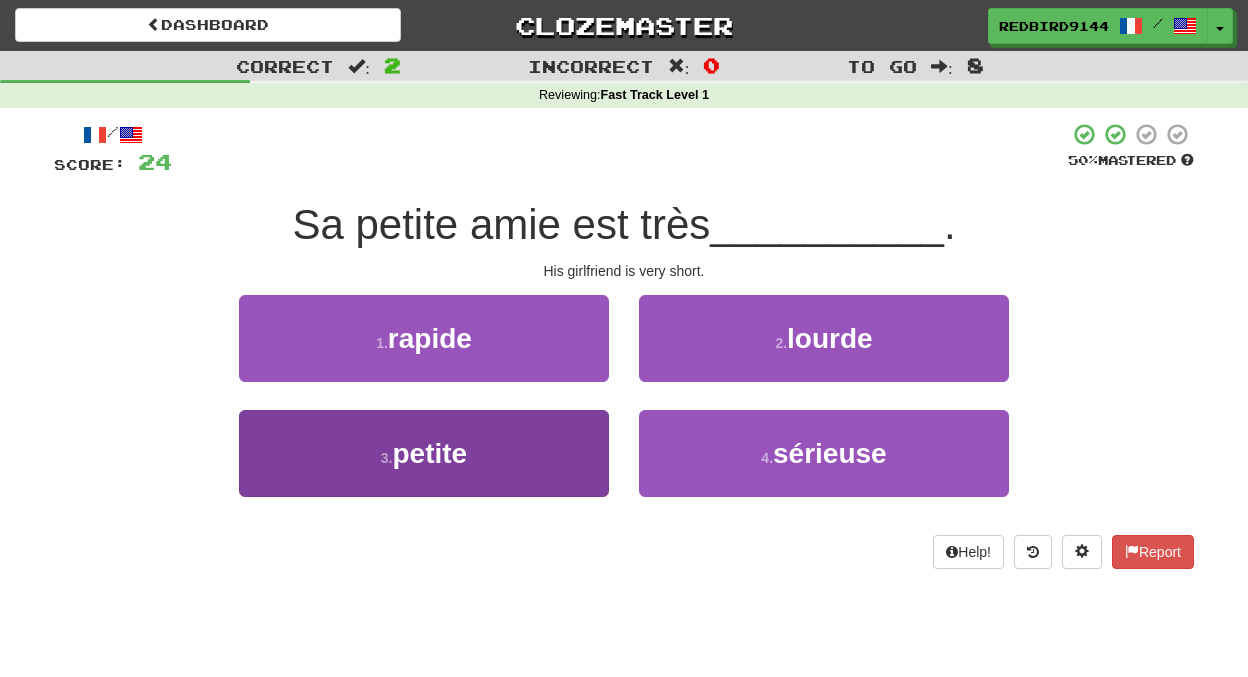 click on "petite" at bounding box center [430, 453] 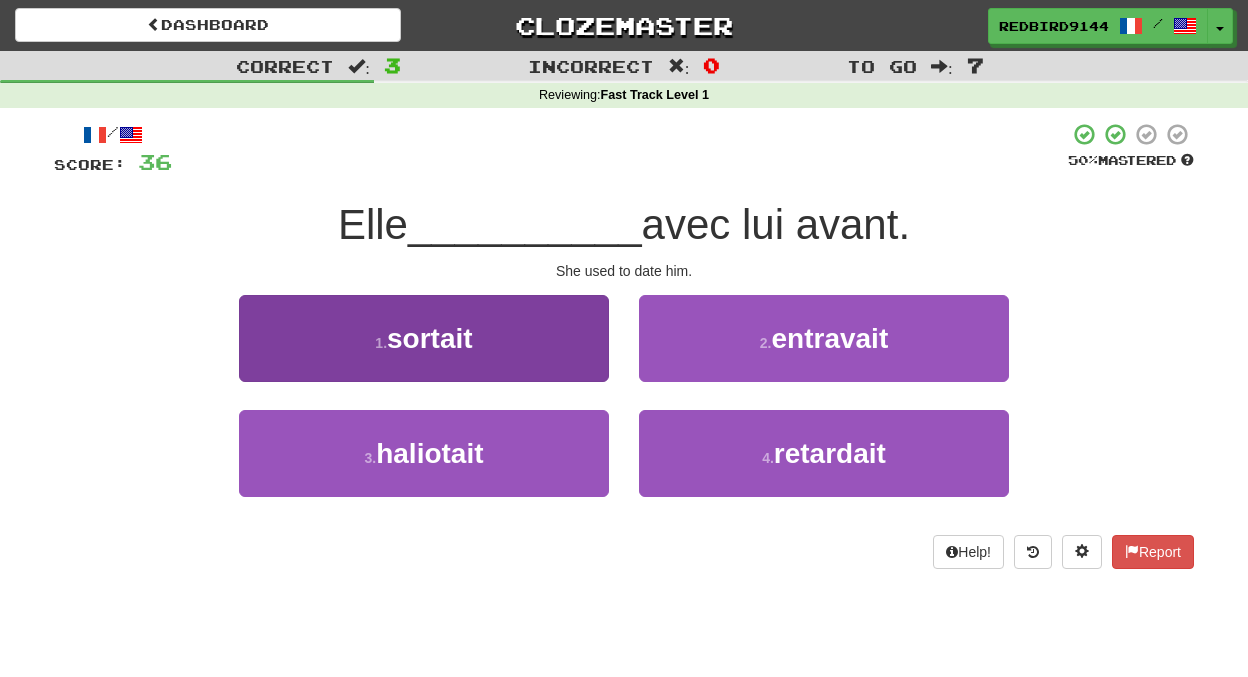 click on "sortait" at bounding box center [430, 338] 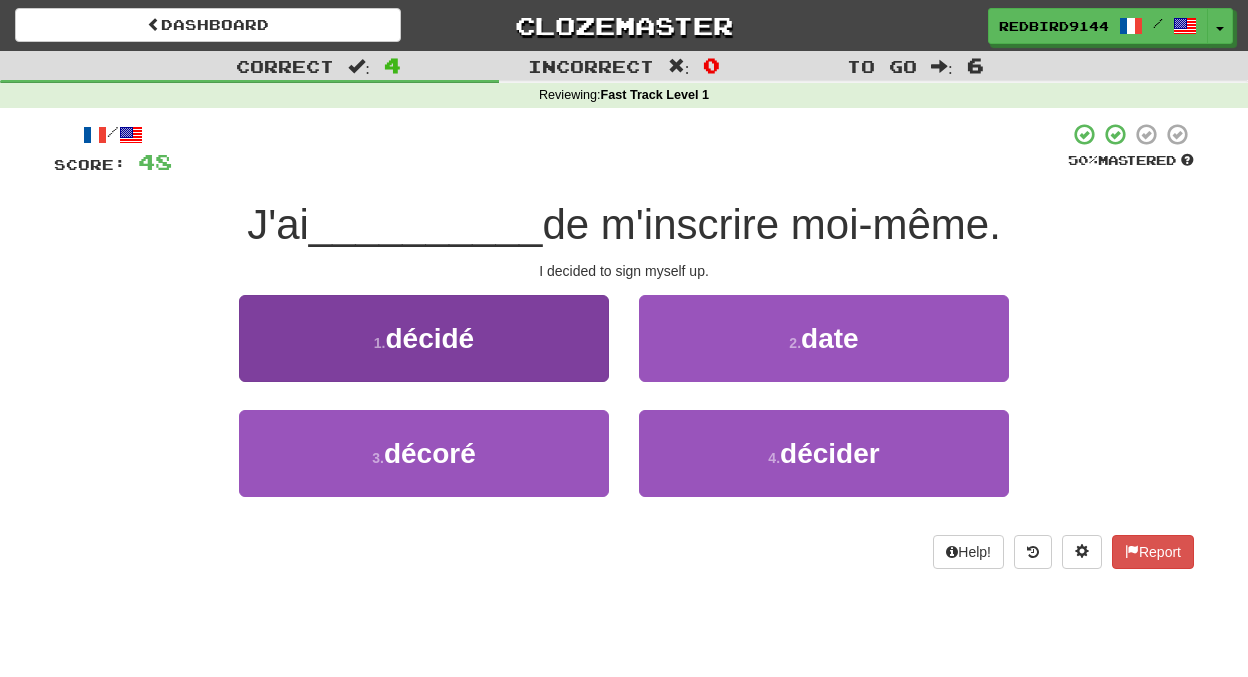 click on "1 .  décidé" at bounding box center (424, 338) 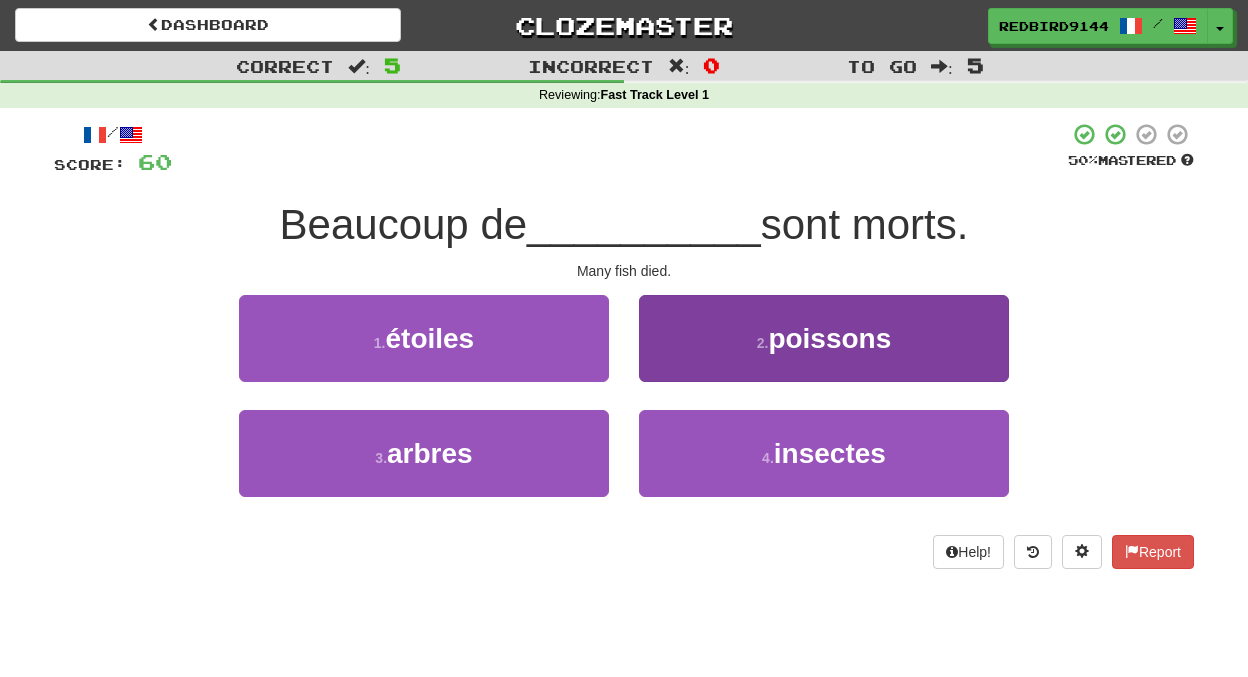 click on "poissons" at bounding box center [829, 338] 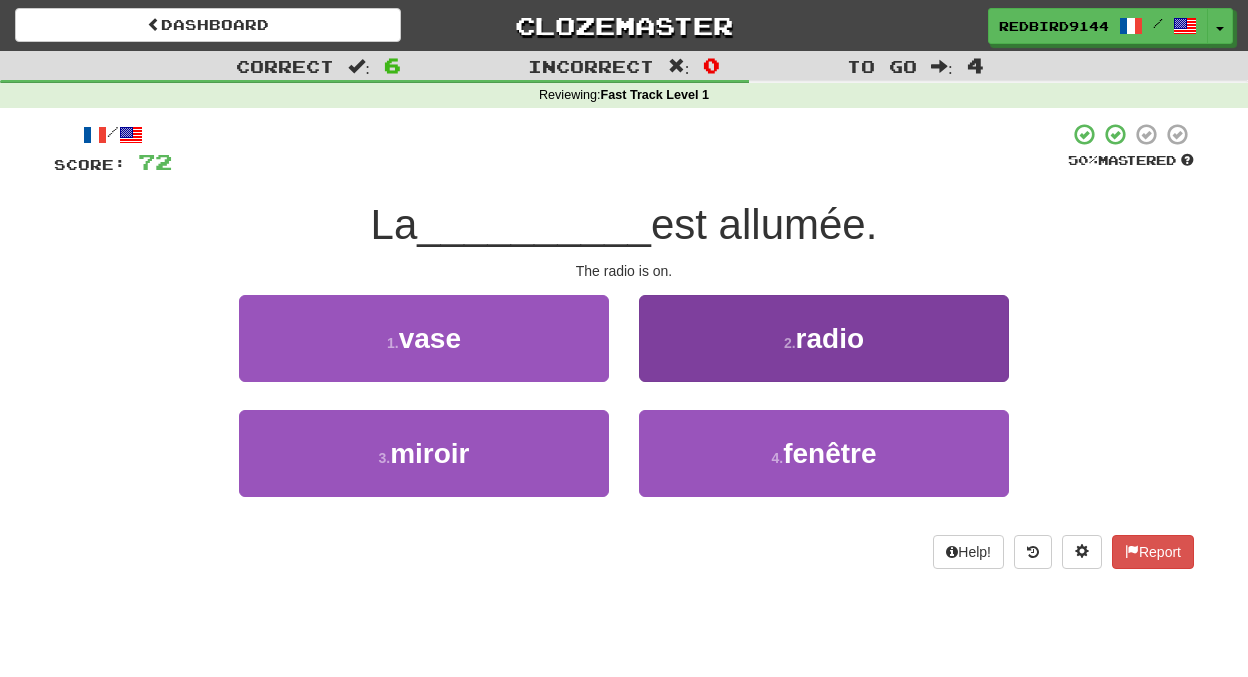 click on "2 .  radio" at bounding box center [824, 338] 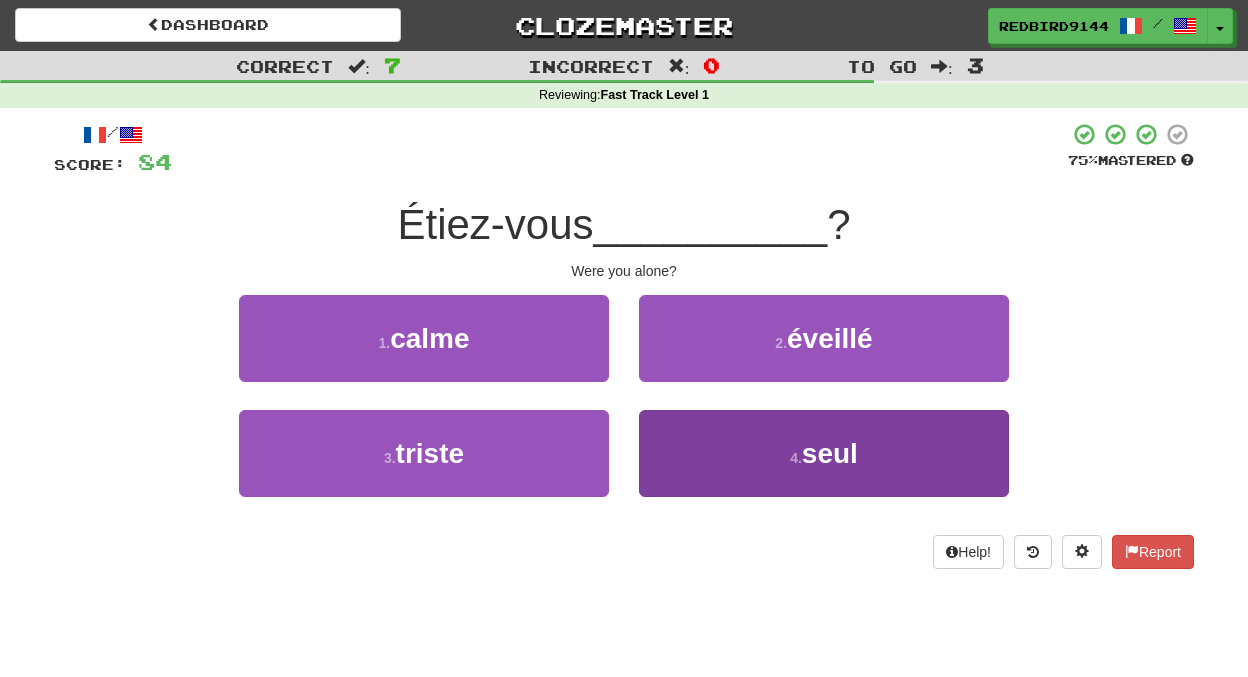 click on "4 .  seul" at bounding box center [824, 453] 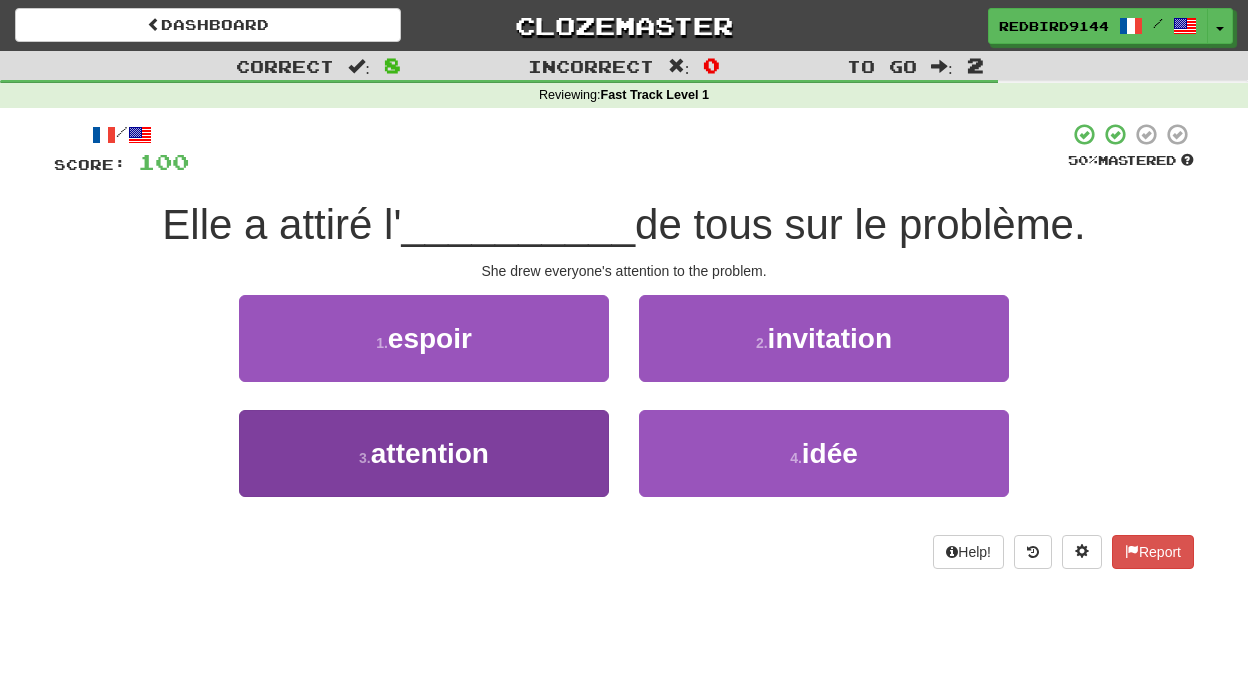 click on "attention" at bounding box center [430, 453] 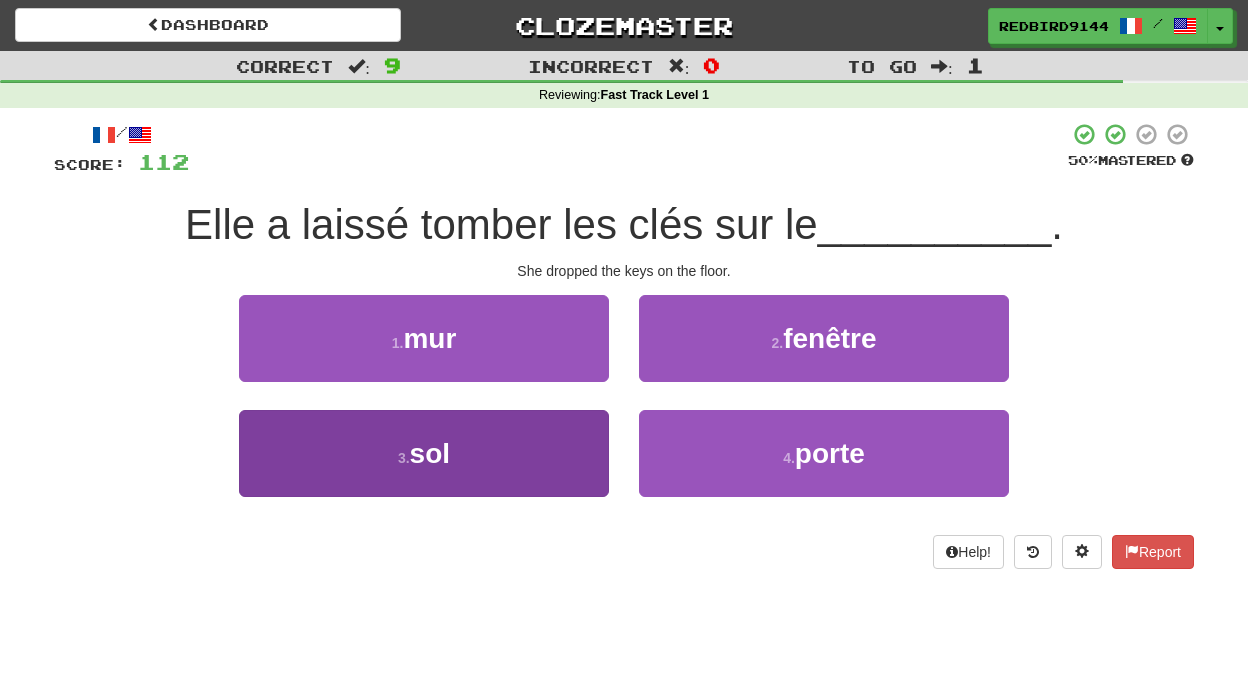 click on "sol" at bounding box center (430, 453) 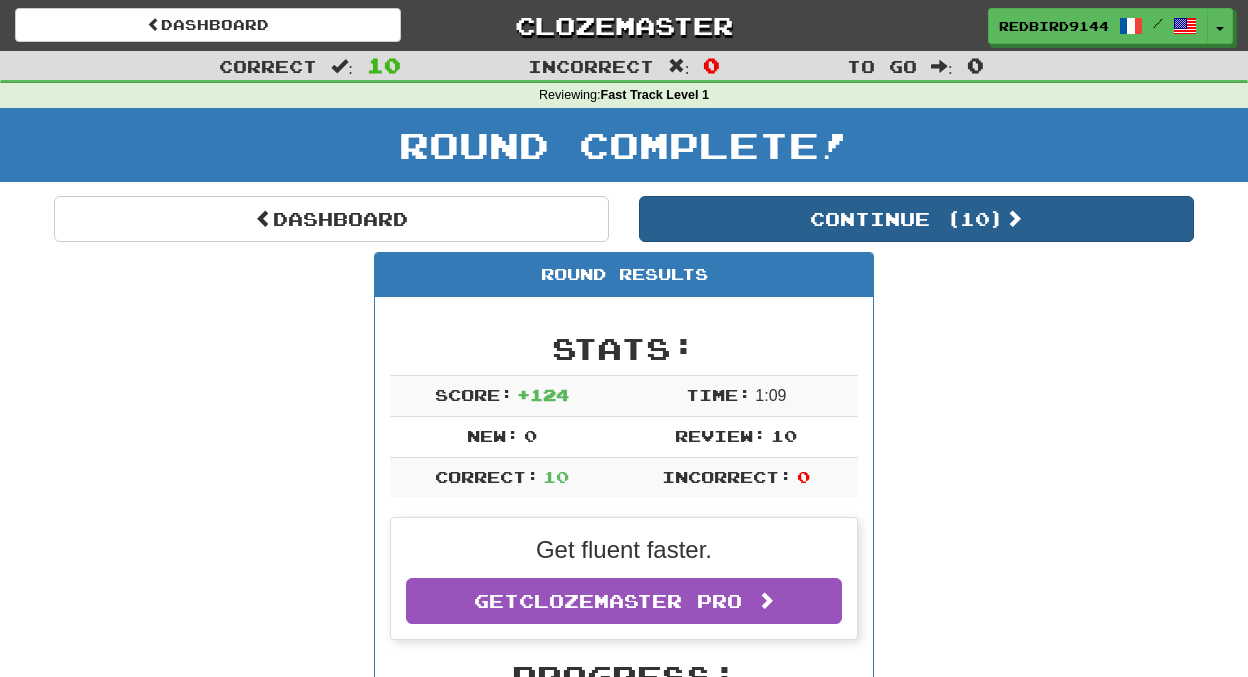 click on "Continue ( 10 )" at bounding box center (916, 219) 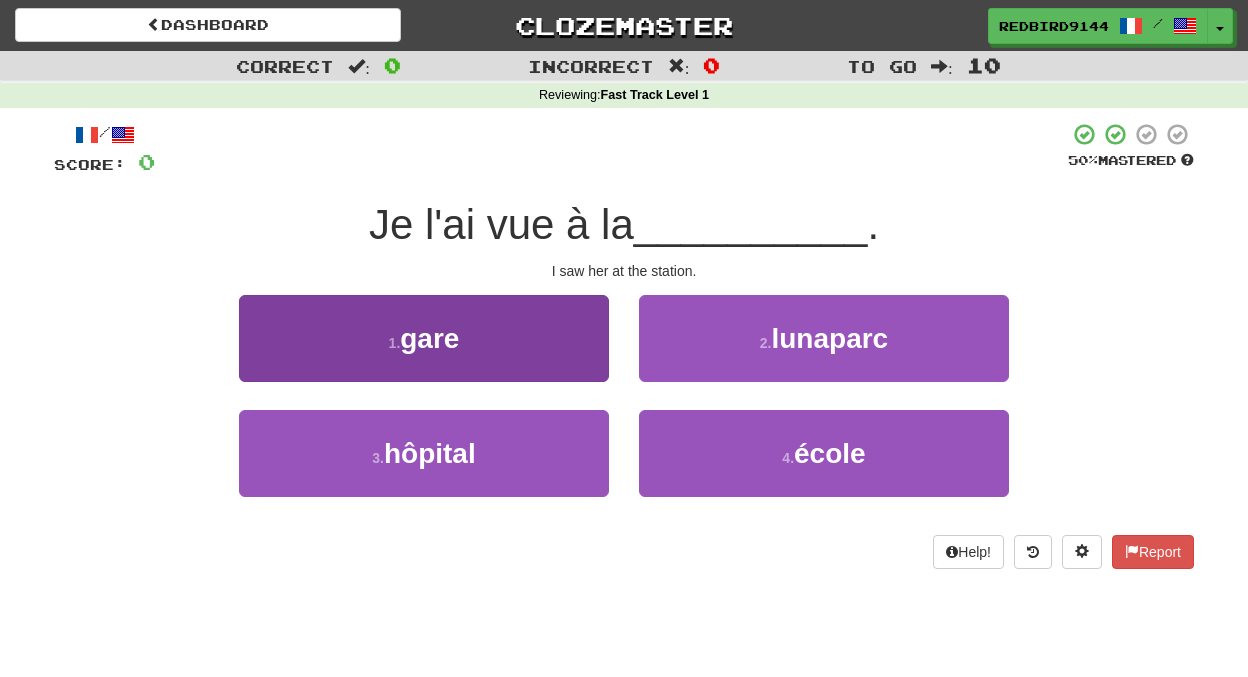 click on "gare" at bounding box center (429, 338) 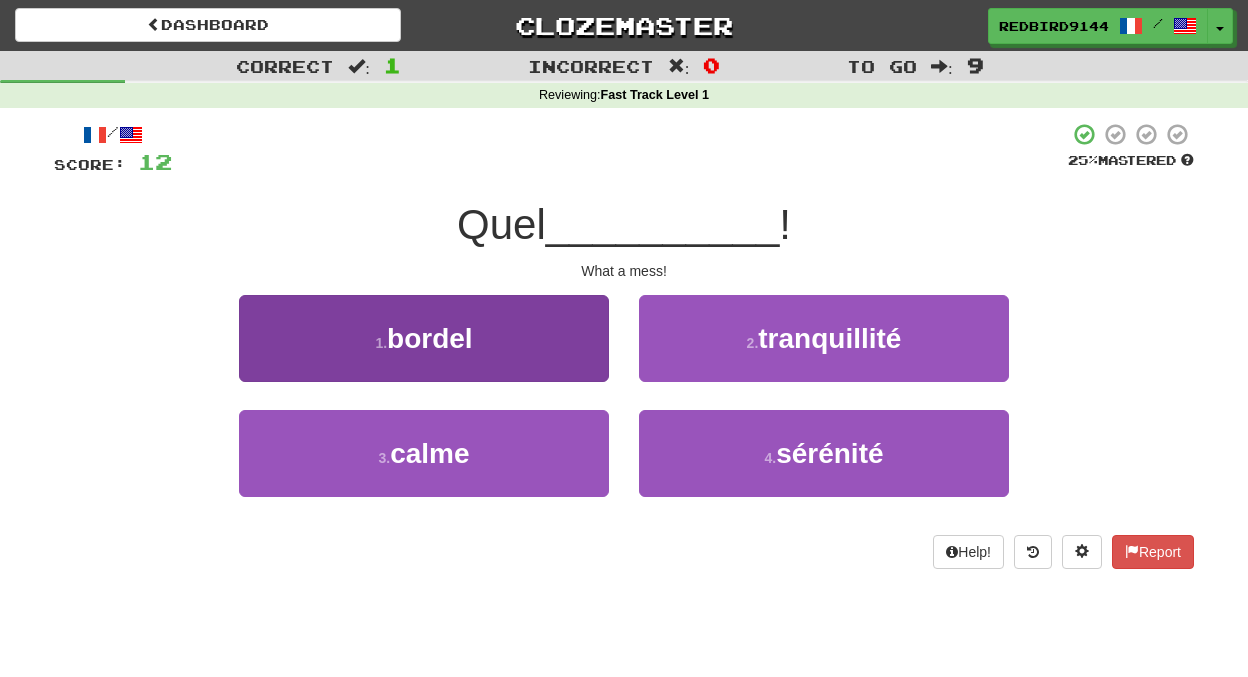 click on "1 .  bordel" at bounding box center (424, 338) 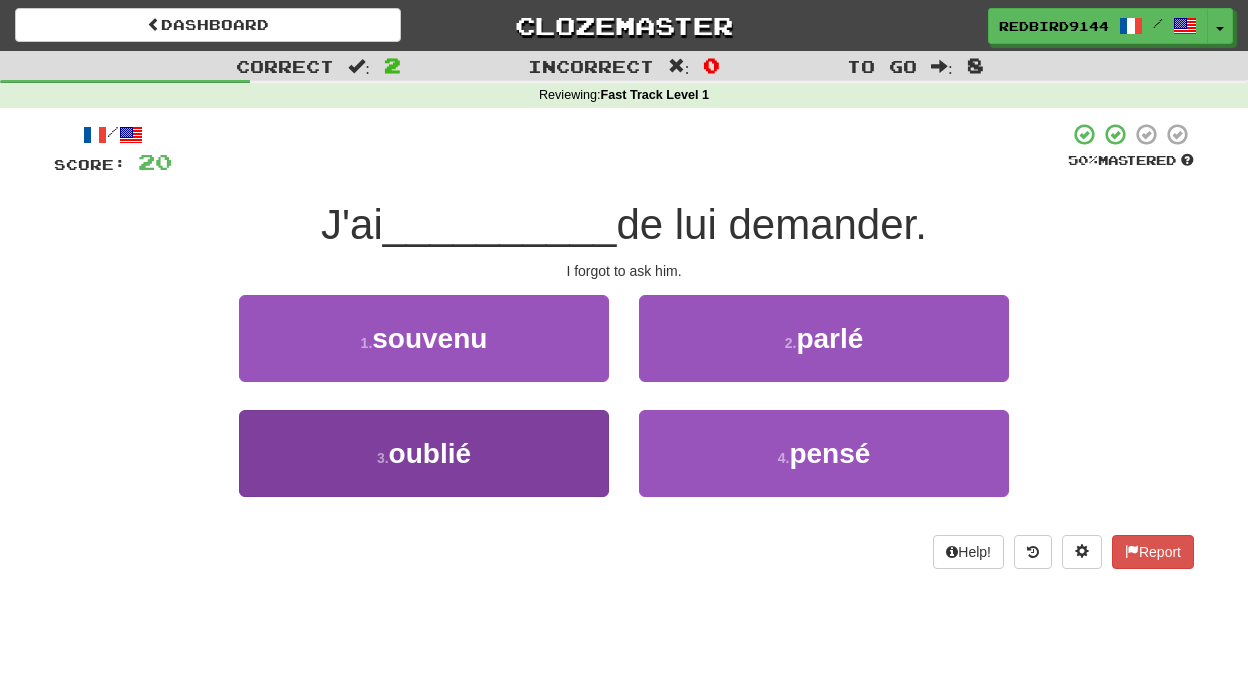 click on "3 .  oublié" at bounding box center (424, 453) 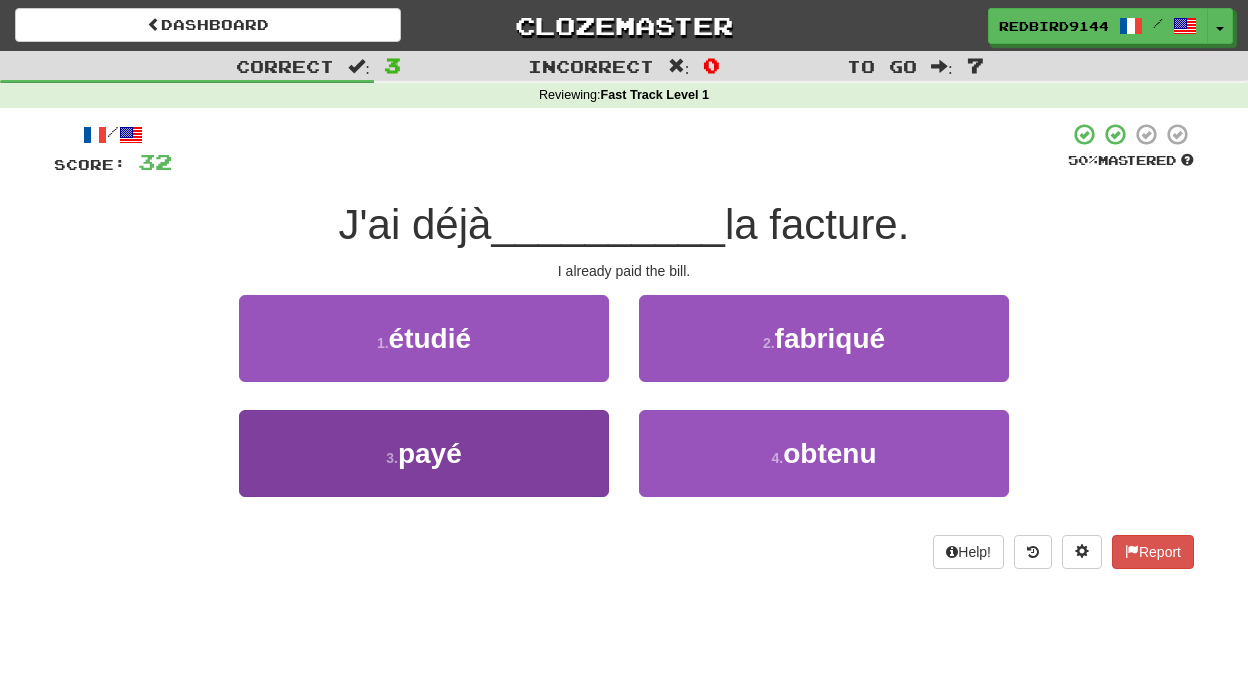 click on "3 .  payé" at bounding box center (424, 453) 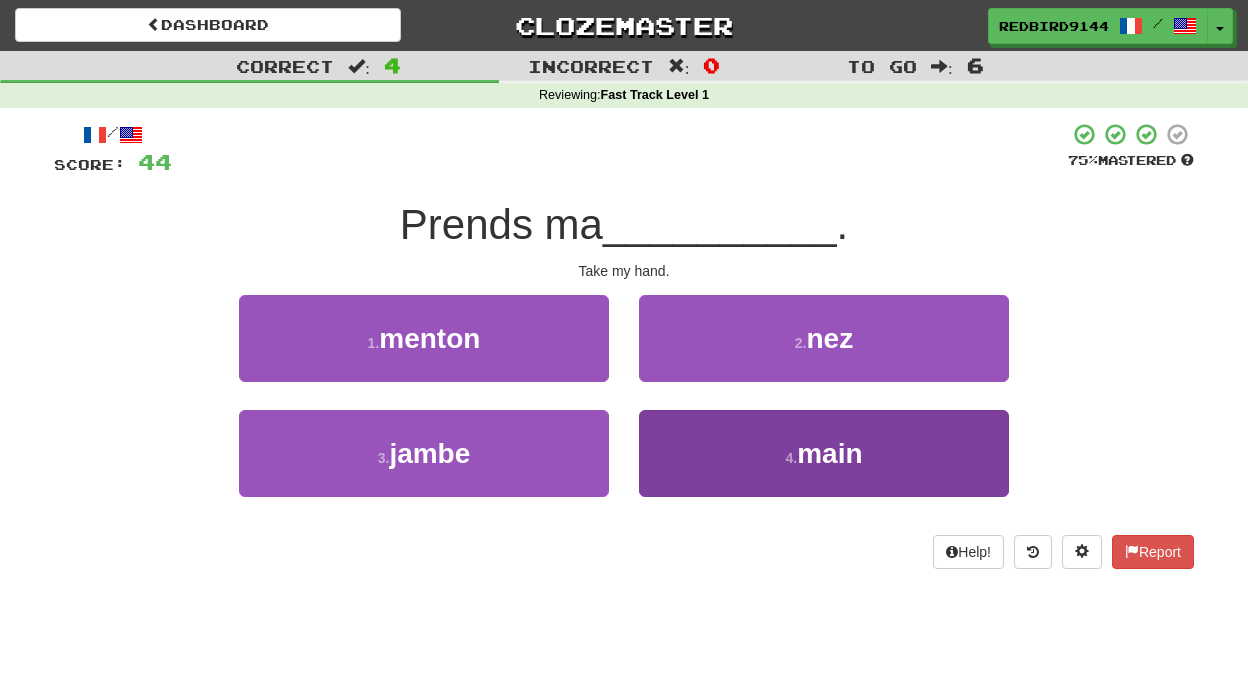 click on "4 .  main" at bounding box center (824, 453) 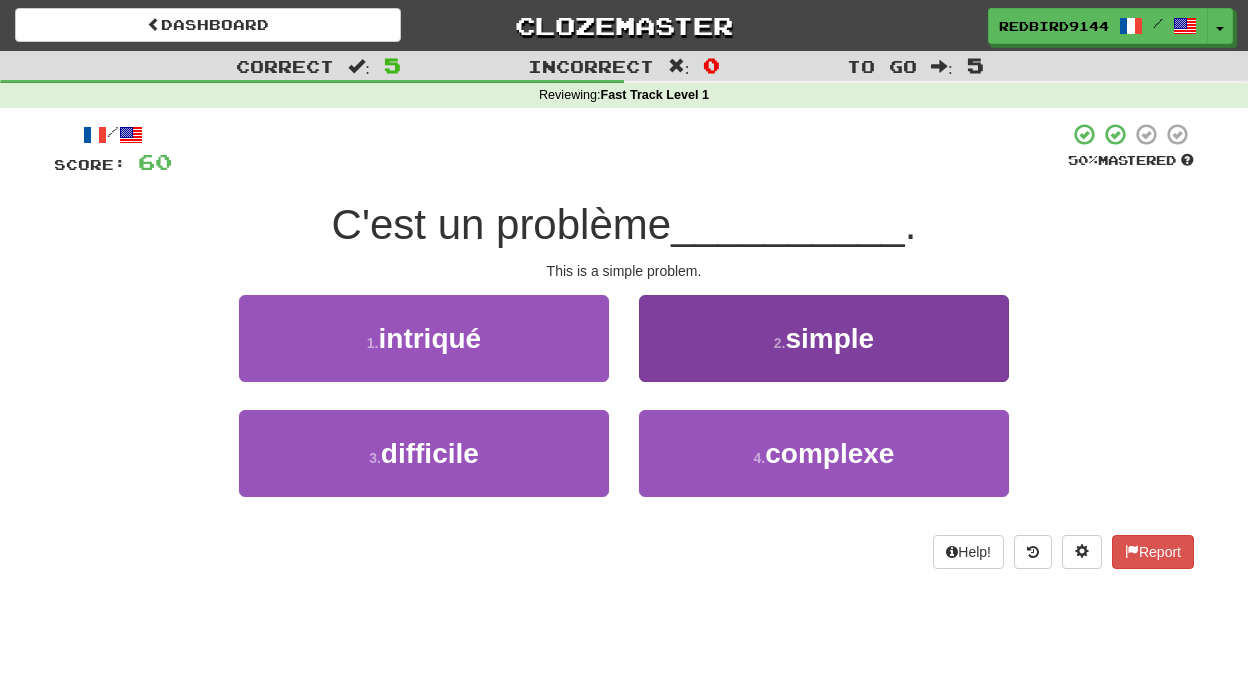 click on "2 ." at bounding box center (780, 343) 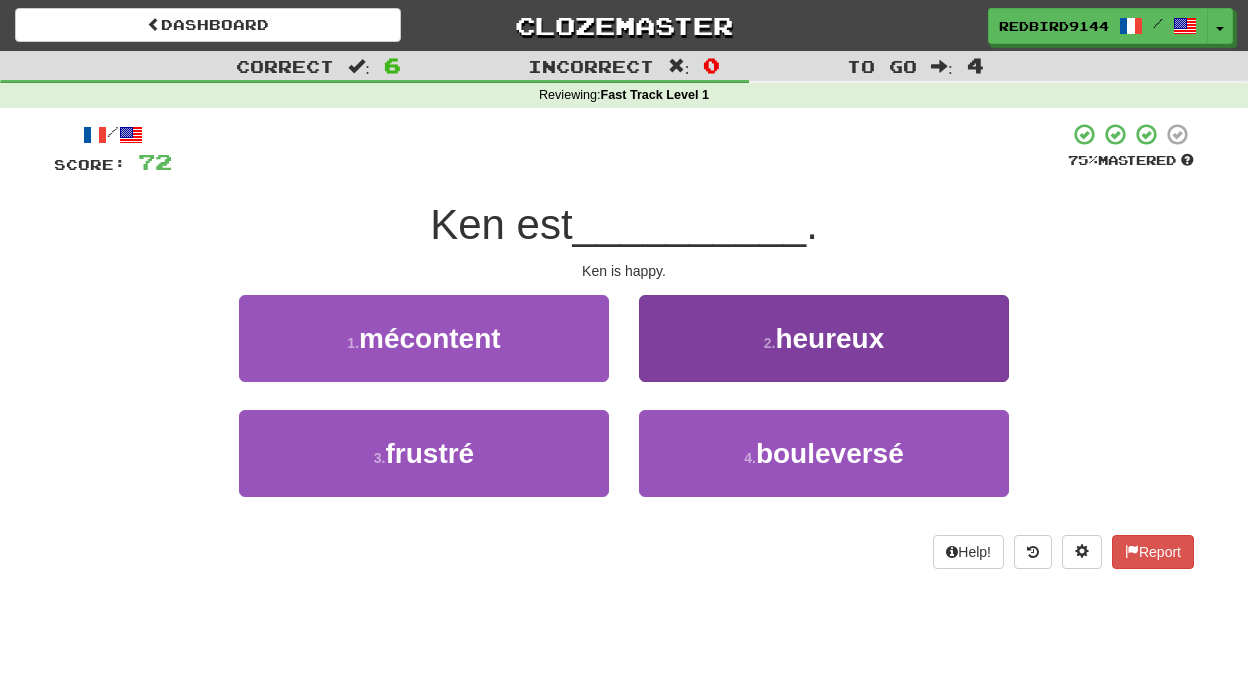 click on "2 .  heureux" at bounding box center [824, 338] 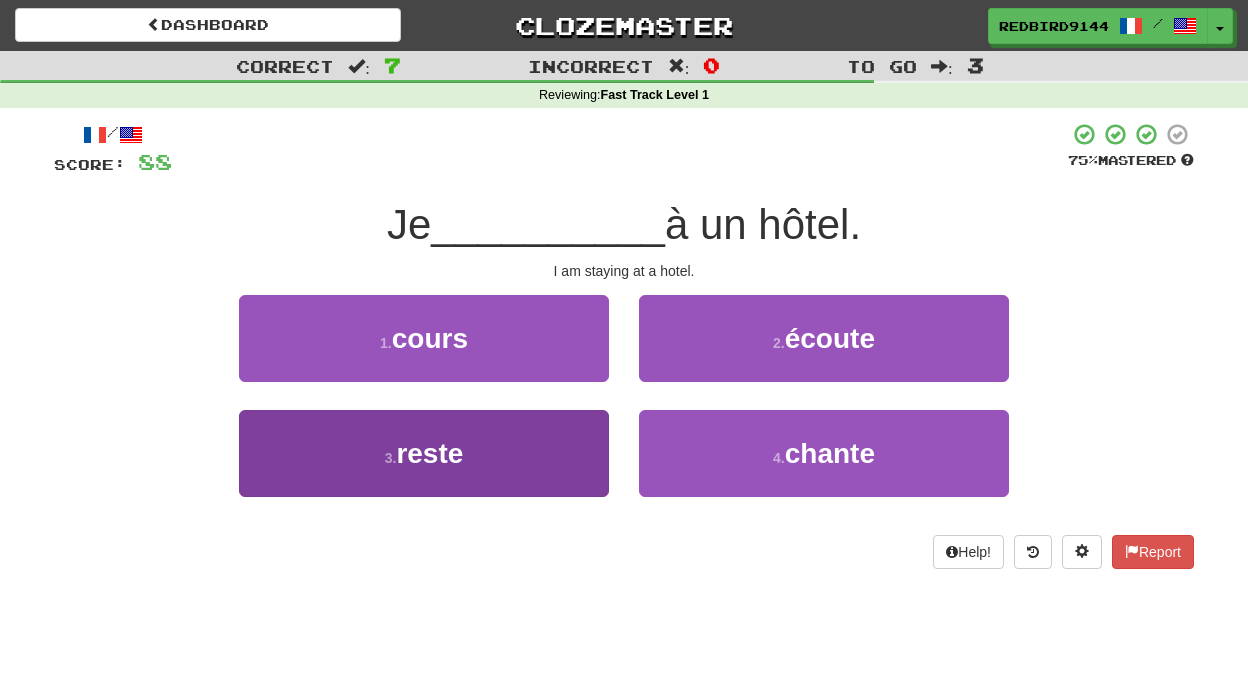 click on "3 .  reste" at bounding box center [424, 453] 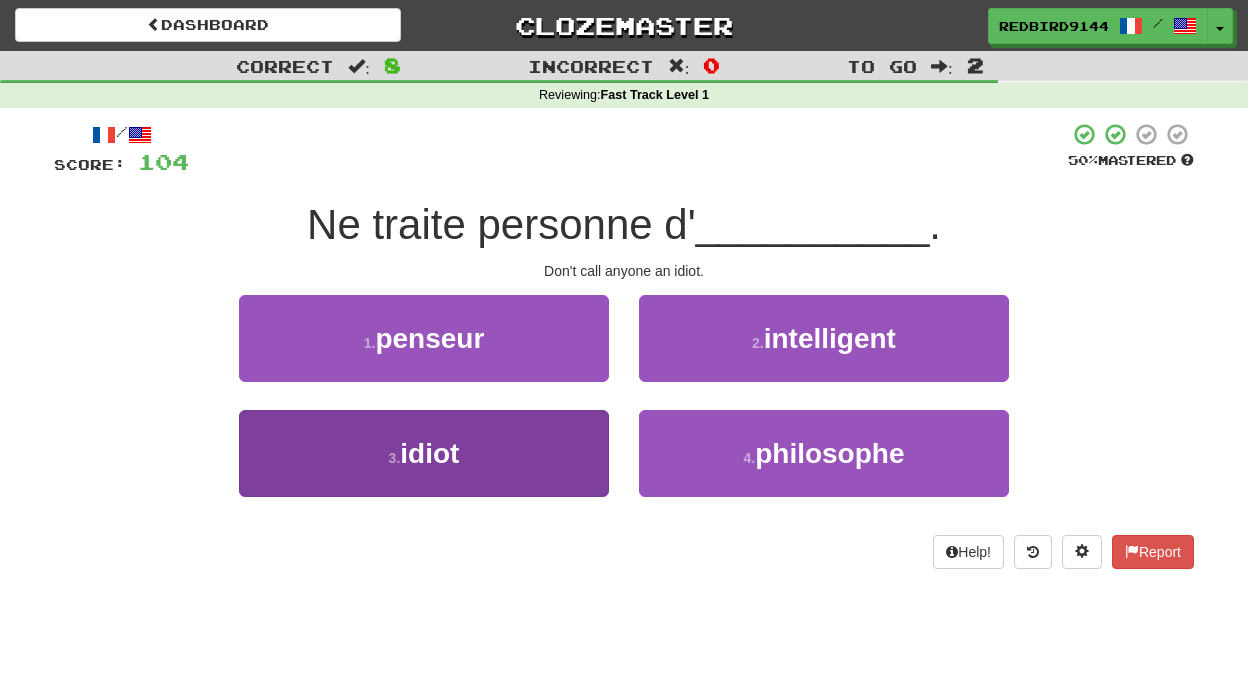 click on "3 .  idiot" at bounding box center [424, 453] 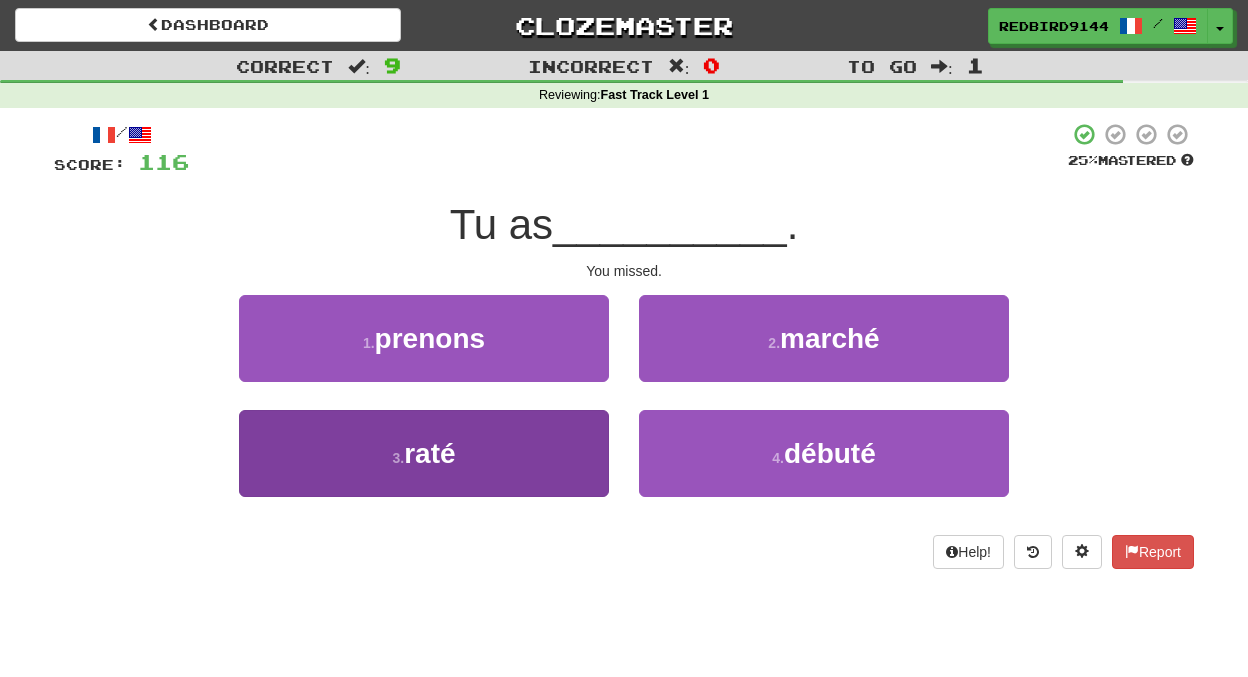 click on "3 .  raté" at bounding box center (424, 453) 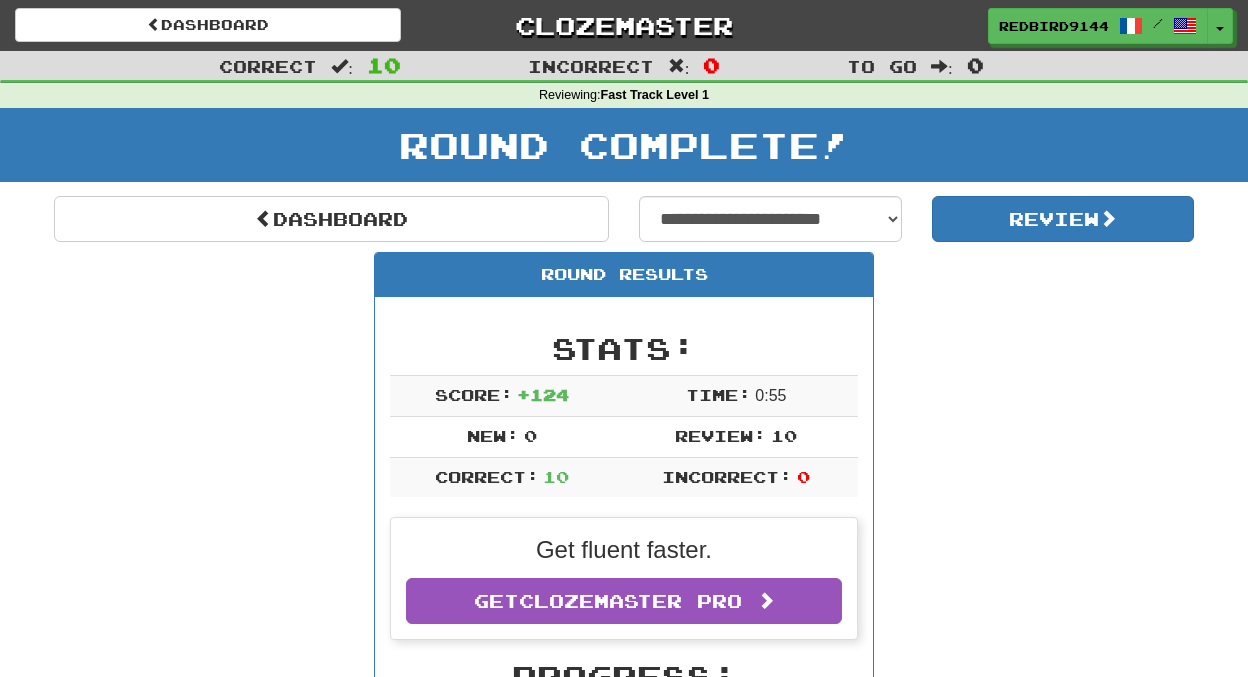 scroll, scrollTop: 0, scrollLeft: 0, axis: both 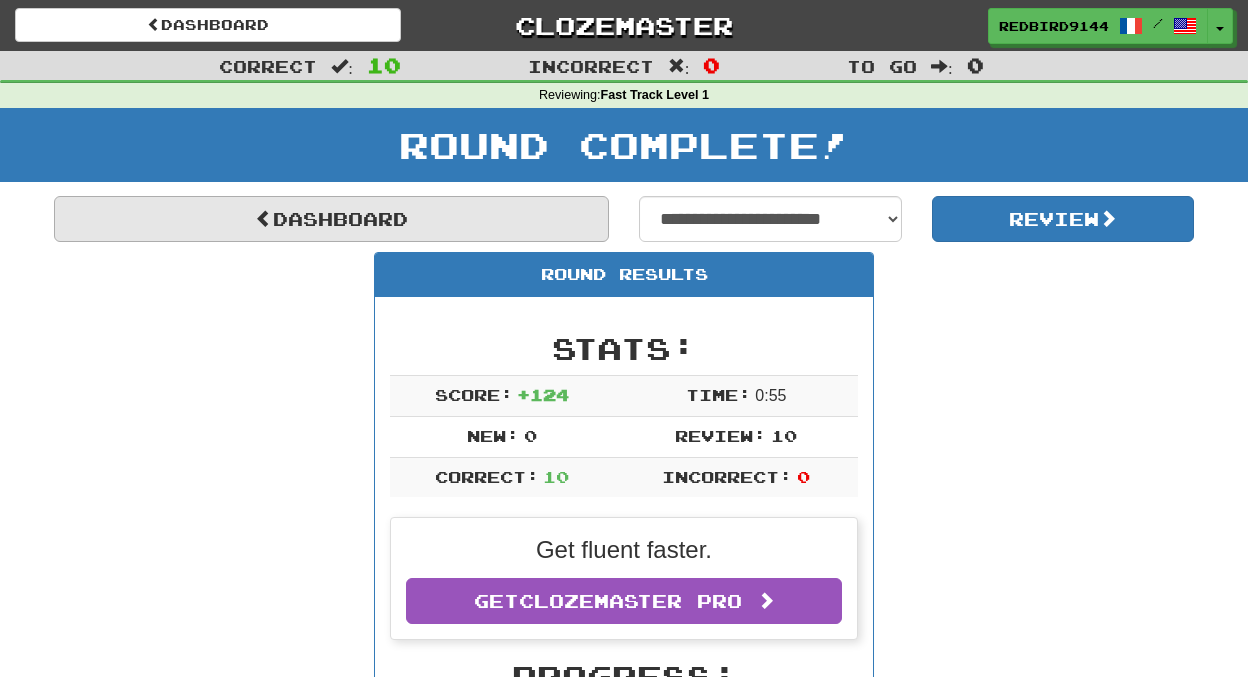 click on "Dashboard" at bounding box center [331, 219] 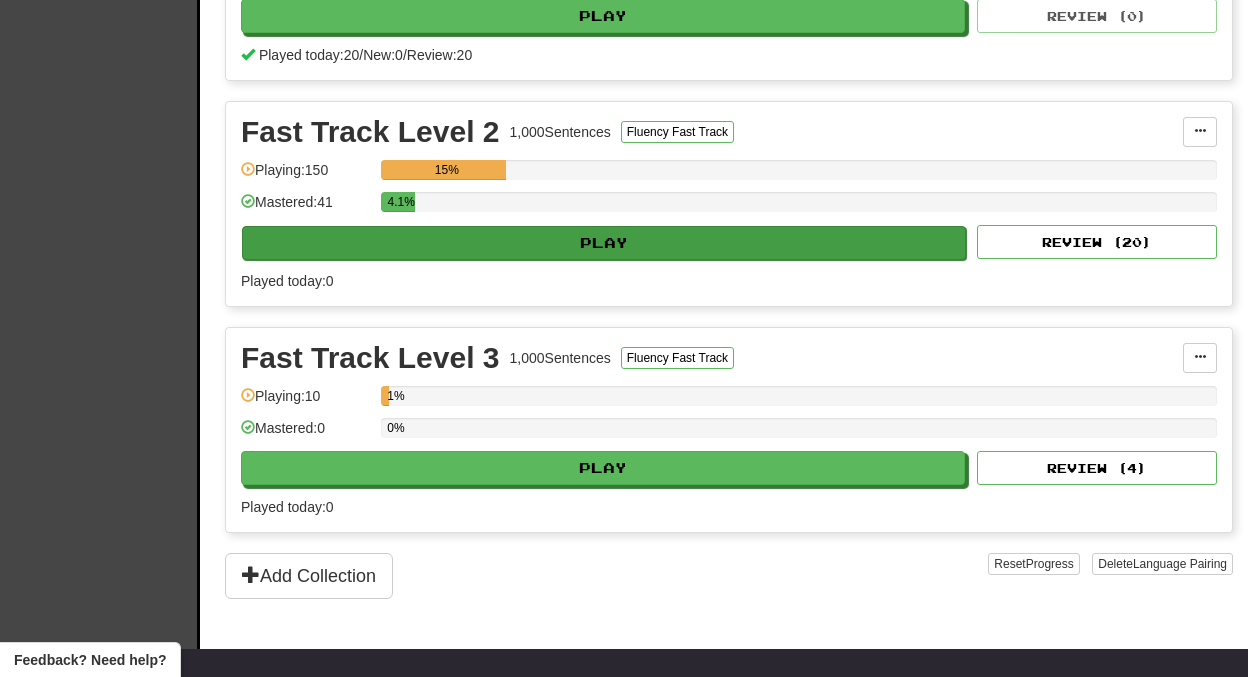 scroll, scrollTop: 587, scrollLeft: 0, axis: vertical 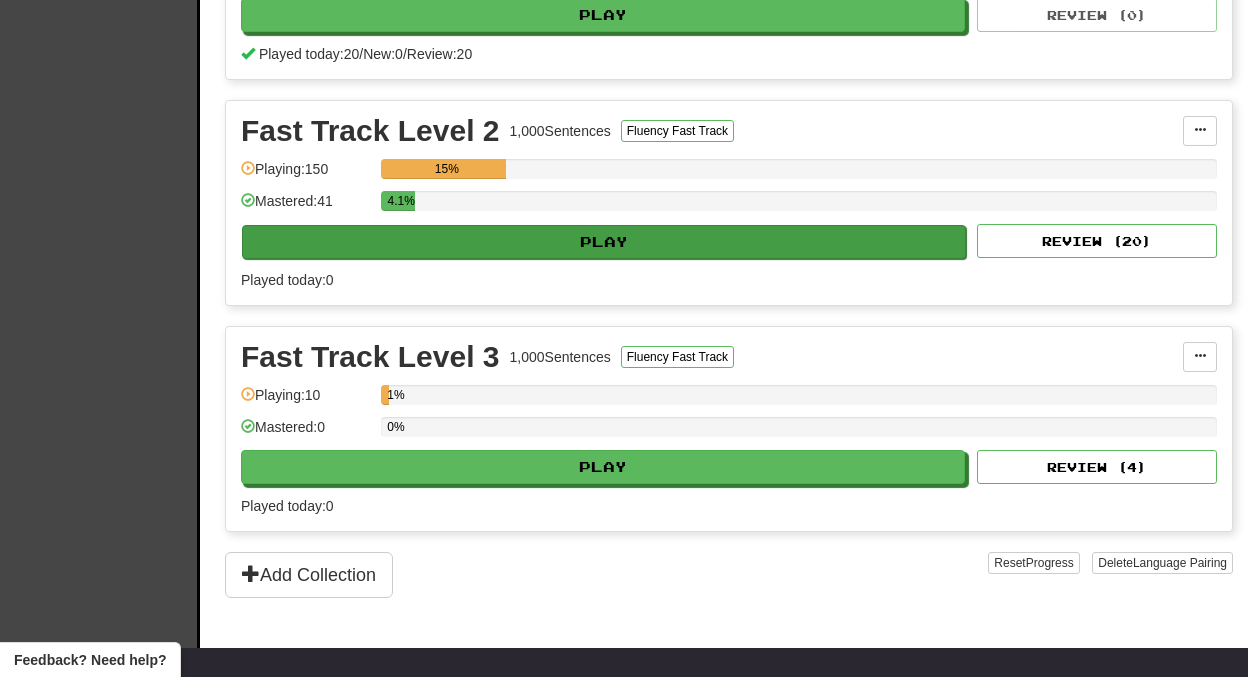 click on "Play" at bounding box center (604, 242) 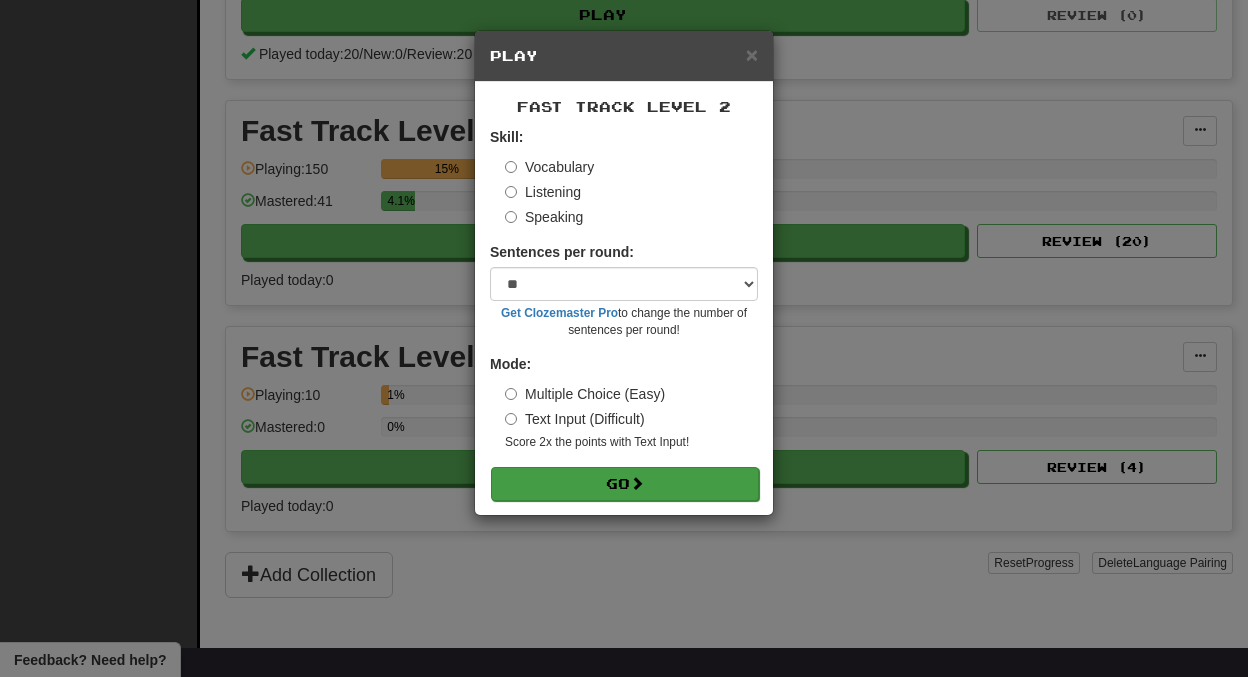 click on "Go" at bounding box center (625, 484) 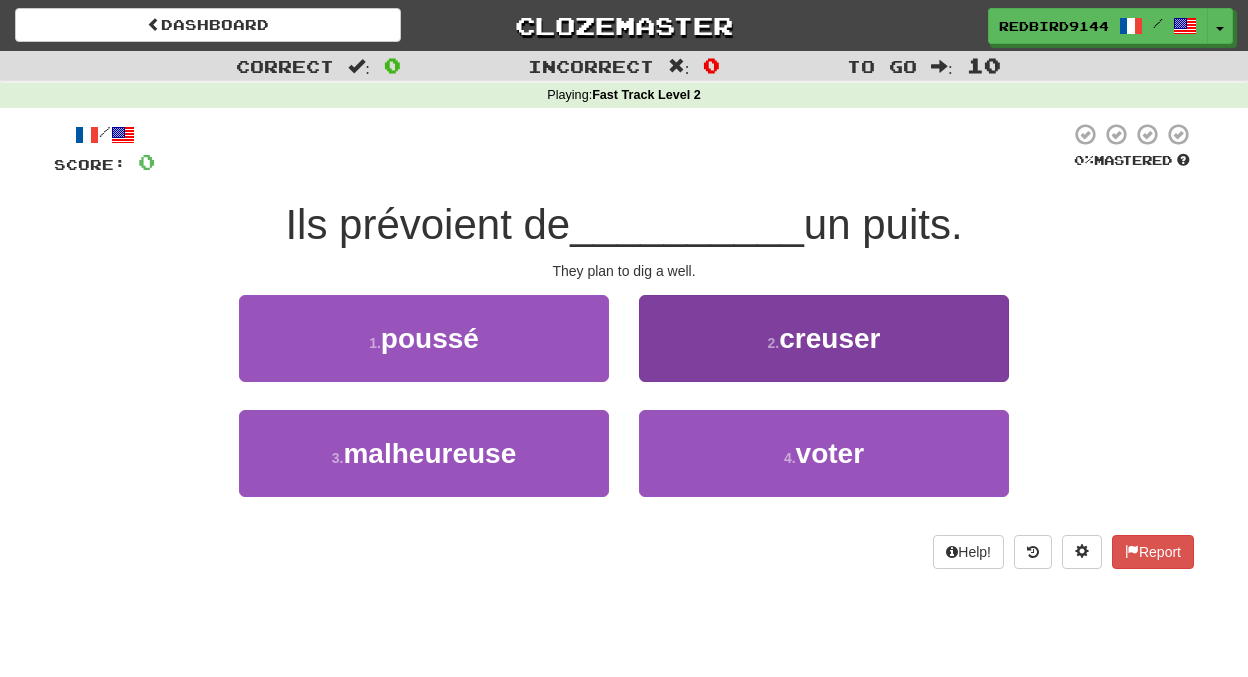 scroll, scrollTop: 0, scrollLeft: 0, axis: both 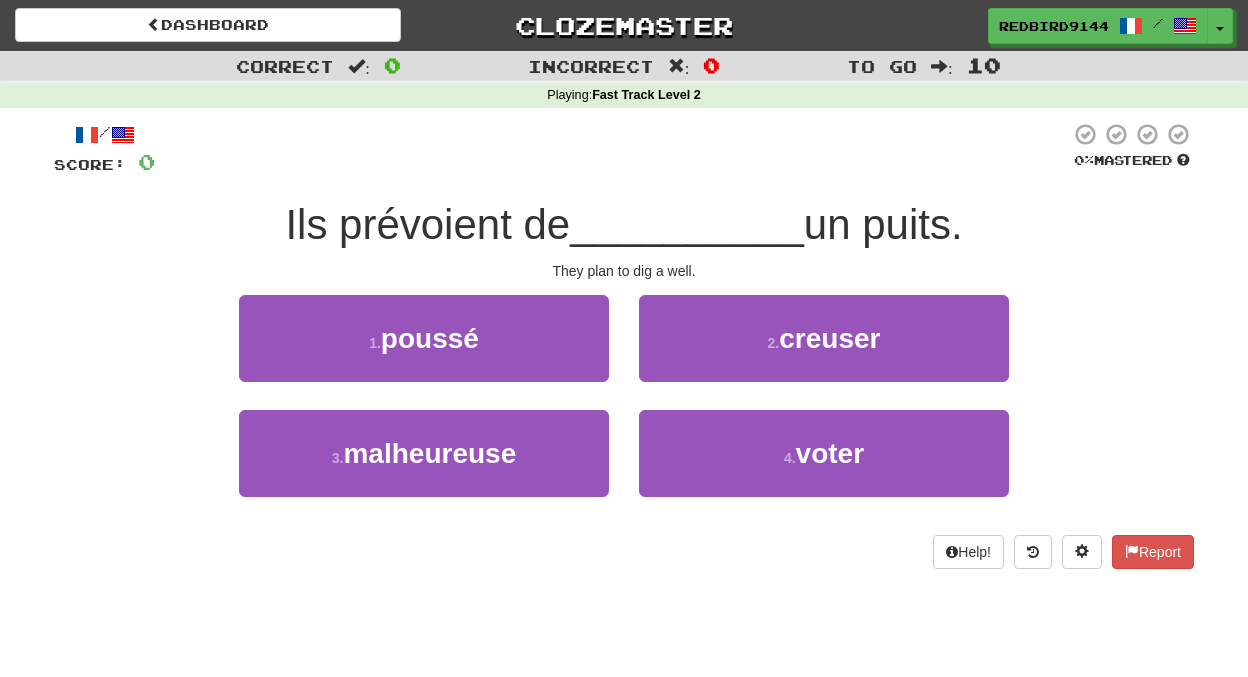 click on "They plan to dig a well." at bounding box center (624, 271) 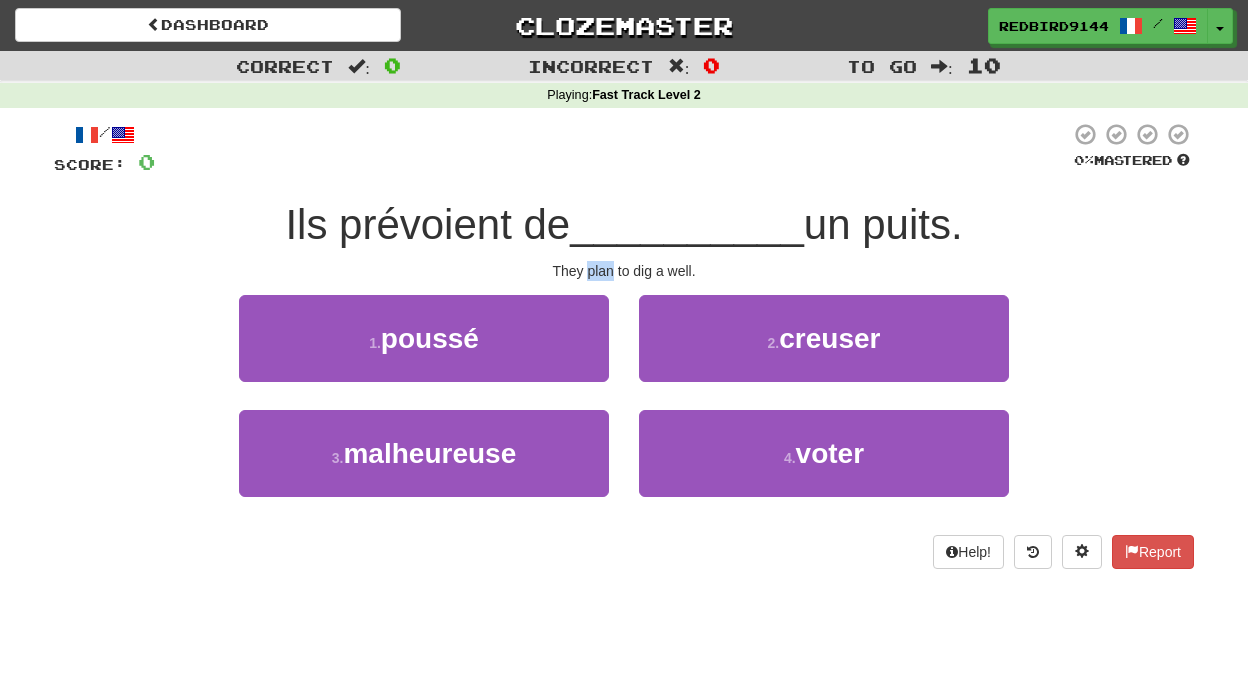 click on "They plan to dig a well." at bounding box center [624, 271] 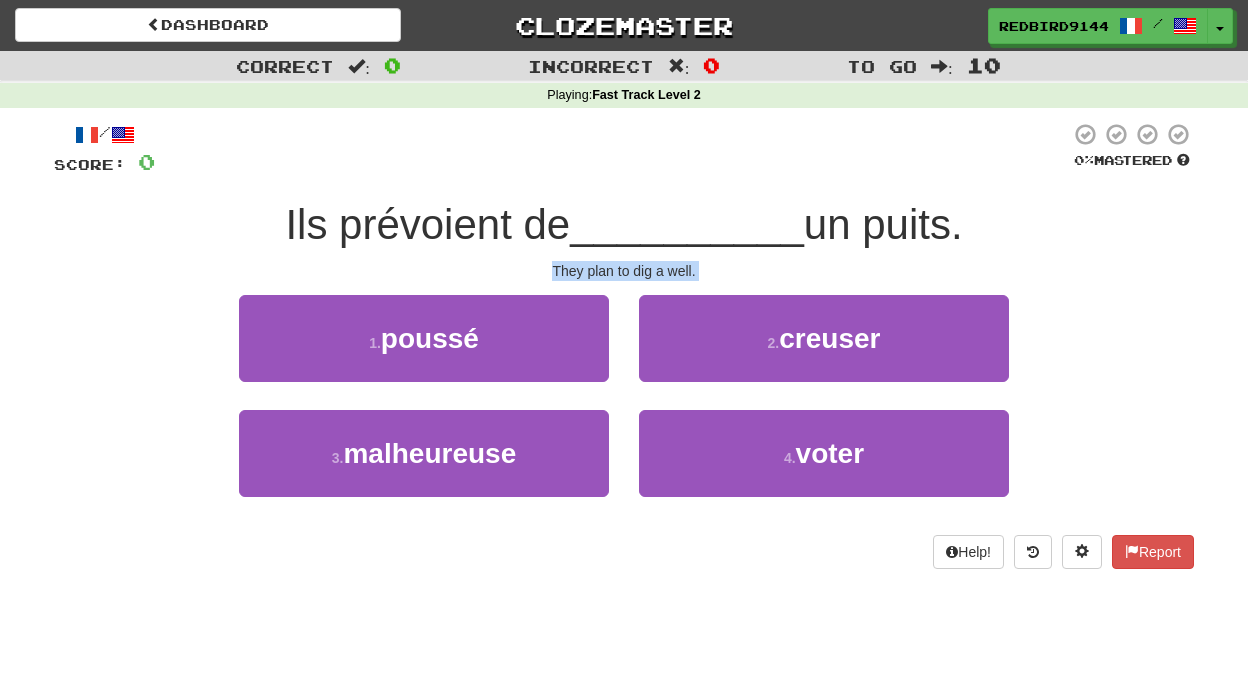 click on "They plan to dig a well." at bounding box center [624, 271] 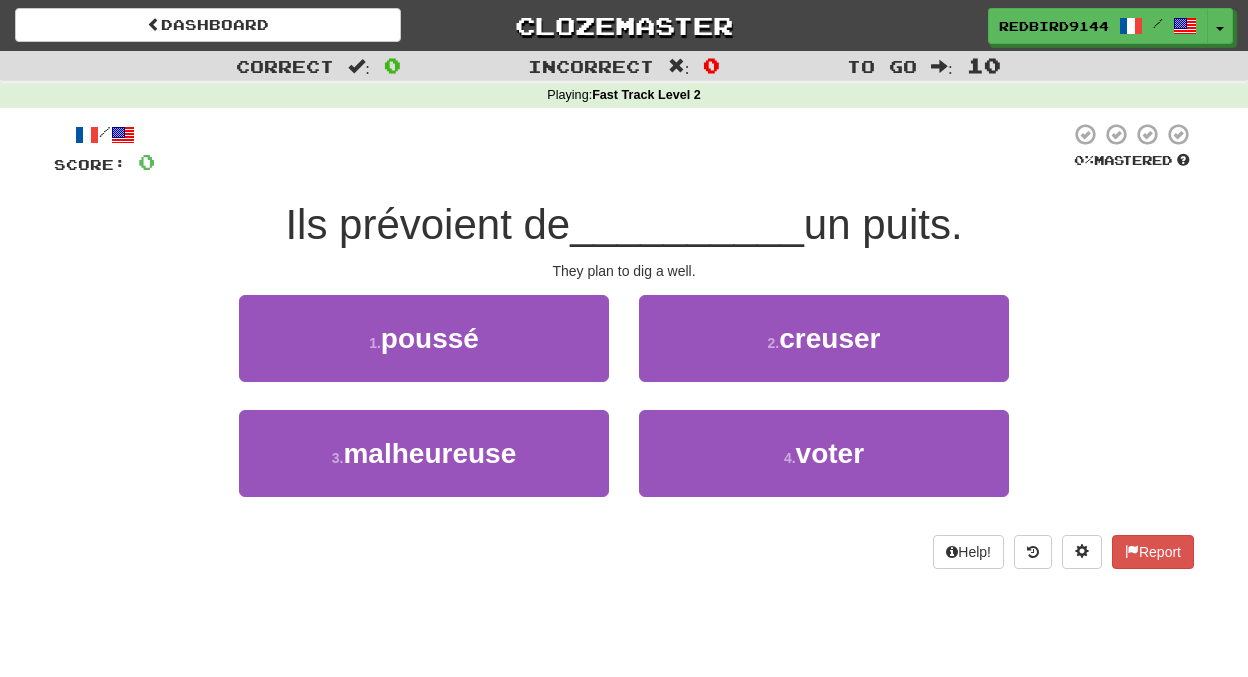 click on "They plan to dig a well." at bounding box center (624, 271) 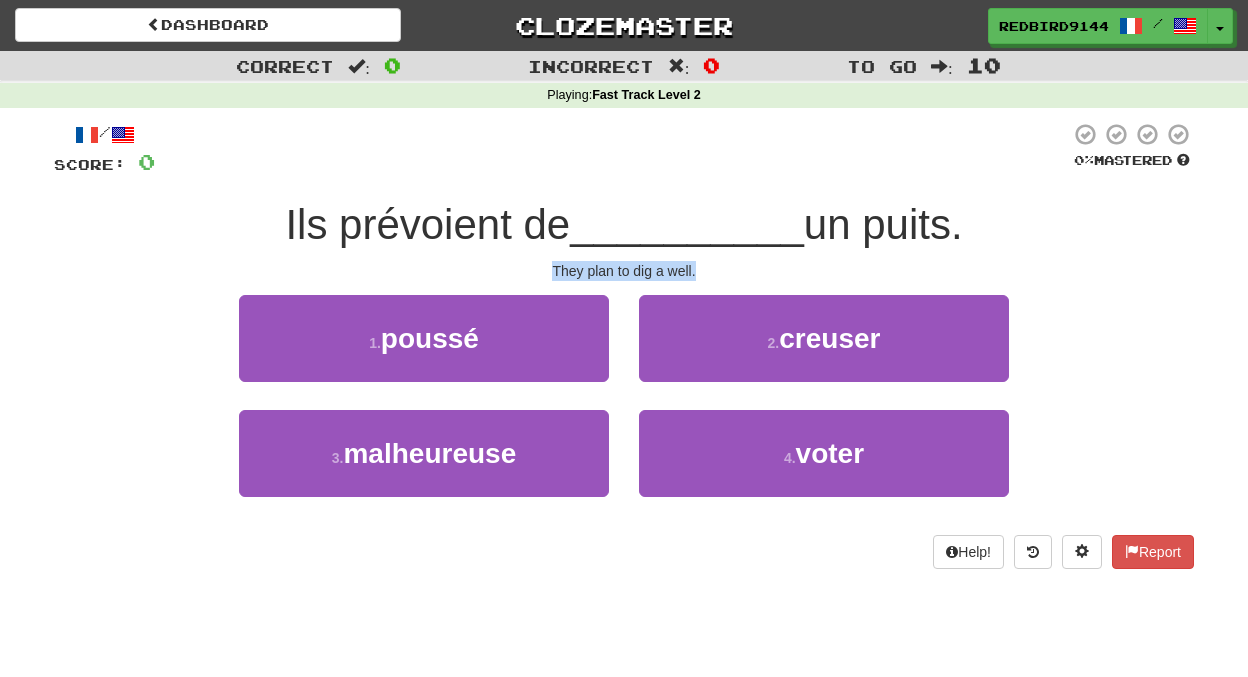 drag, startPoint x: 541, startPoint y: 265, endPoint x: 745, endPoint y: 259, distance: 204.08821 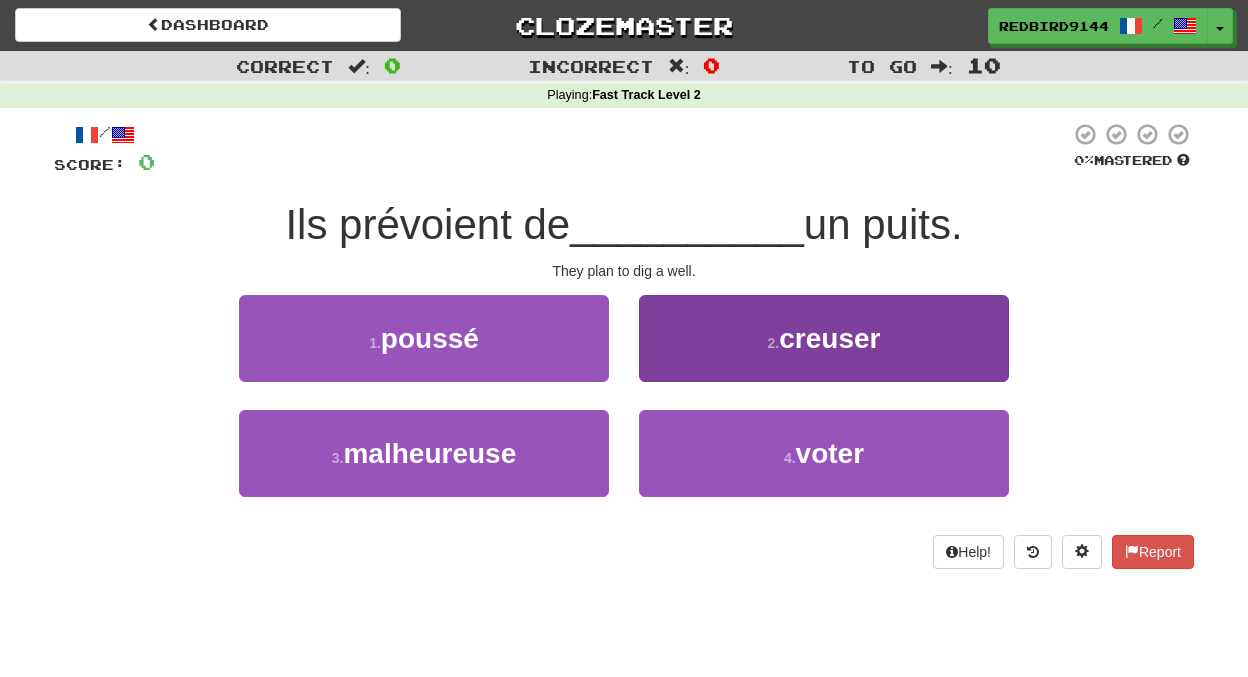 click on "creuser" at bounding box center [829, 338] 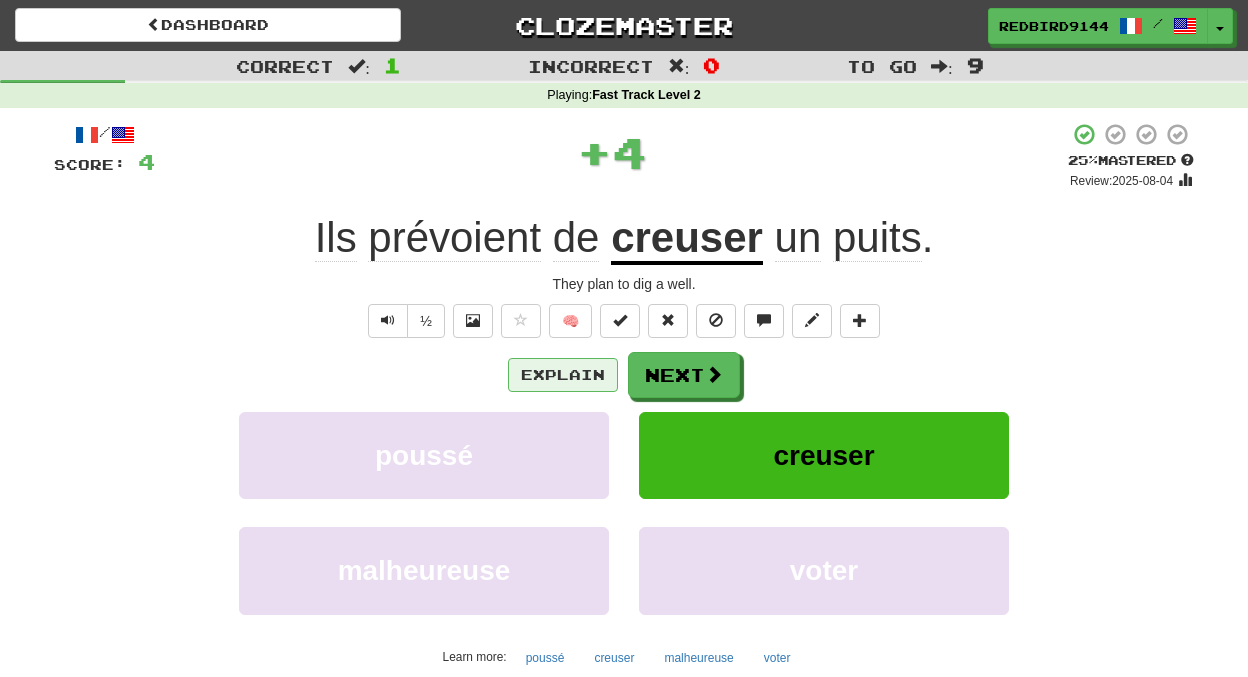 click on "Explain" at bounding box center [563, 375] 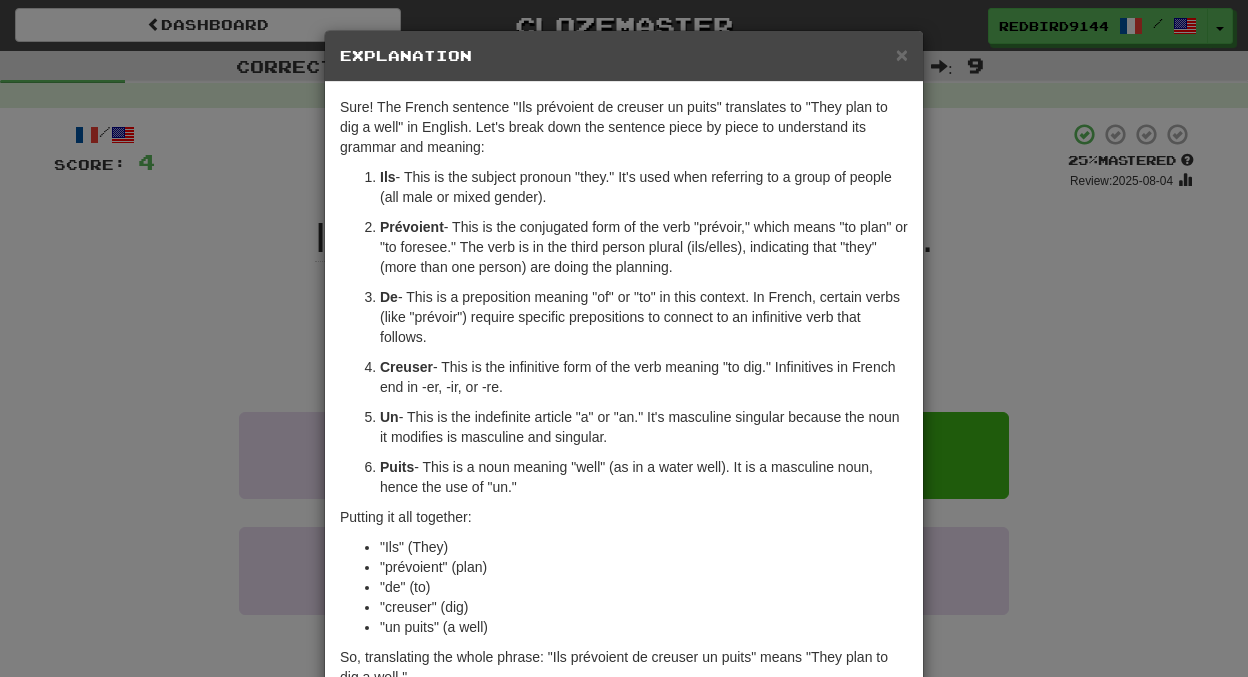 click on "× Explanation Sure! The French sentence "Ils prévoient de creuser un puits" translates to "They plan to dig a well" in English. Let's break down the sentence piece by piece to understand its grammar and meaning:
Ils  - This is the subject pronoun "they." It's used when referring to a group of people (all male or mixed gender).
Prévoient  - This is the conjugated form of the verb "prévoir," which means "to plan" or "to foresee." The verb is in the third person plural (ils/elles), indicating that "they" (more than one person) are doing the planning.
De  - This is a preposition meaning "of" or "to" in this context. In French, certain verbs (like "prévoir") require specific prepositions to connect to an infinitive verb that follows.
Creuser  - This is the infinitive form of the verb meaning "to dig." Infinitives in French end in -er, -ir, or -re.
Un  - This is the indefinite article "a" or "an." It's masculine singular because the noun it modifies is masculine and singular." at bounding box center [624, 338] 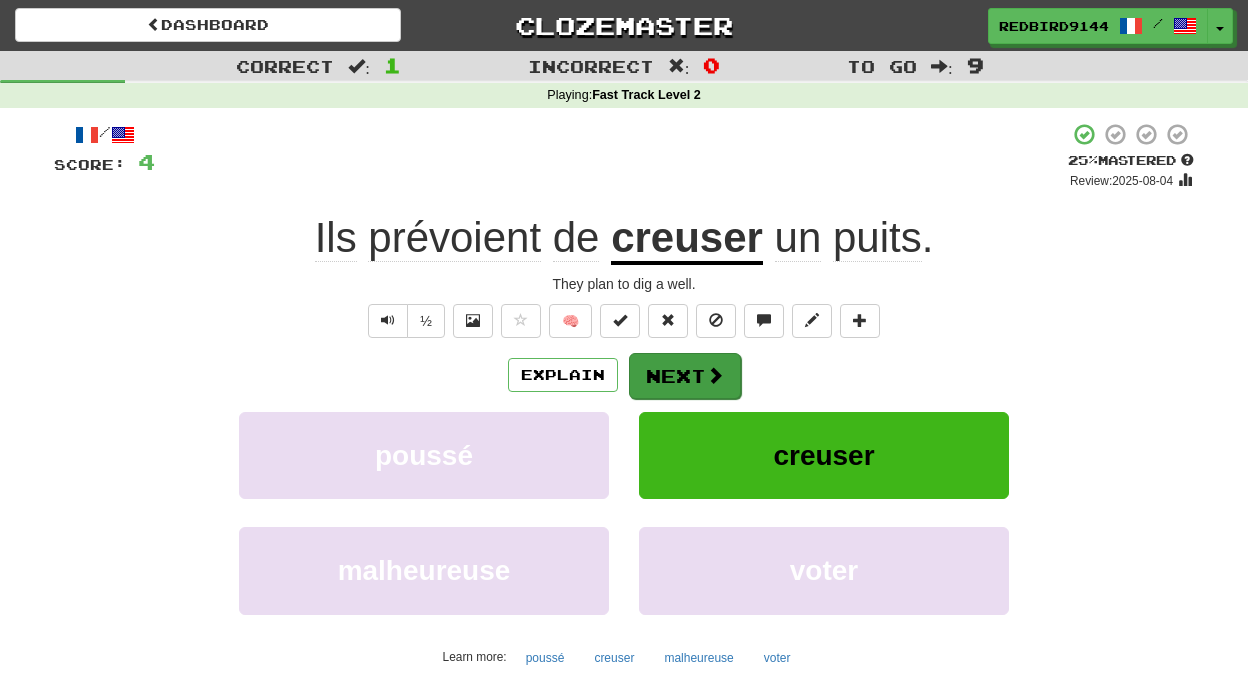 click on "Next" at bounding box center (685, 376) 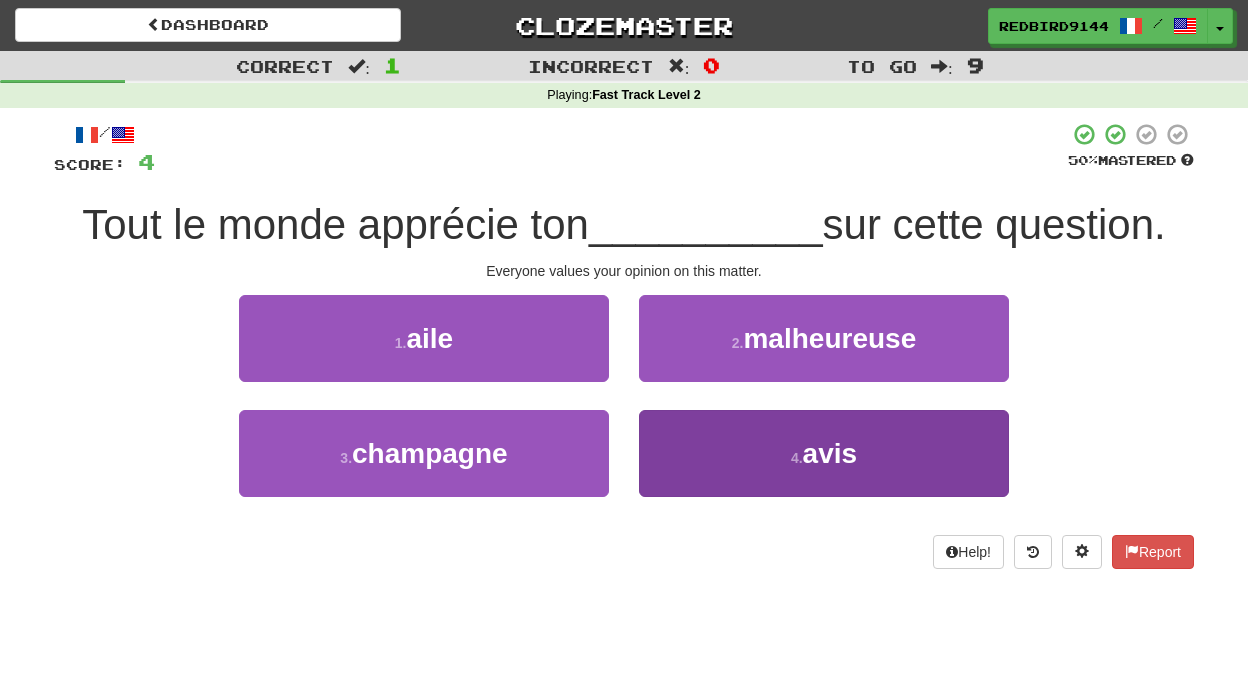click on "4 .  avis" at bounding box center (824, 453) 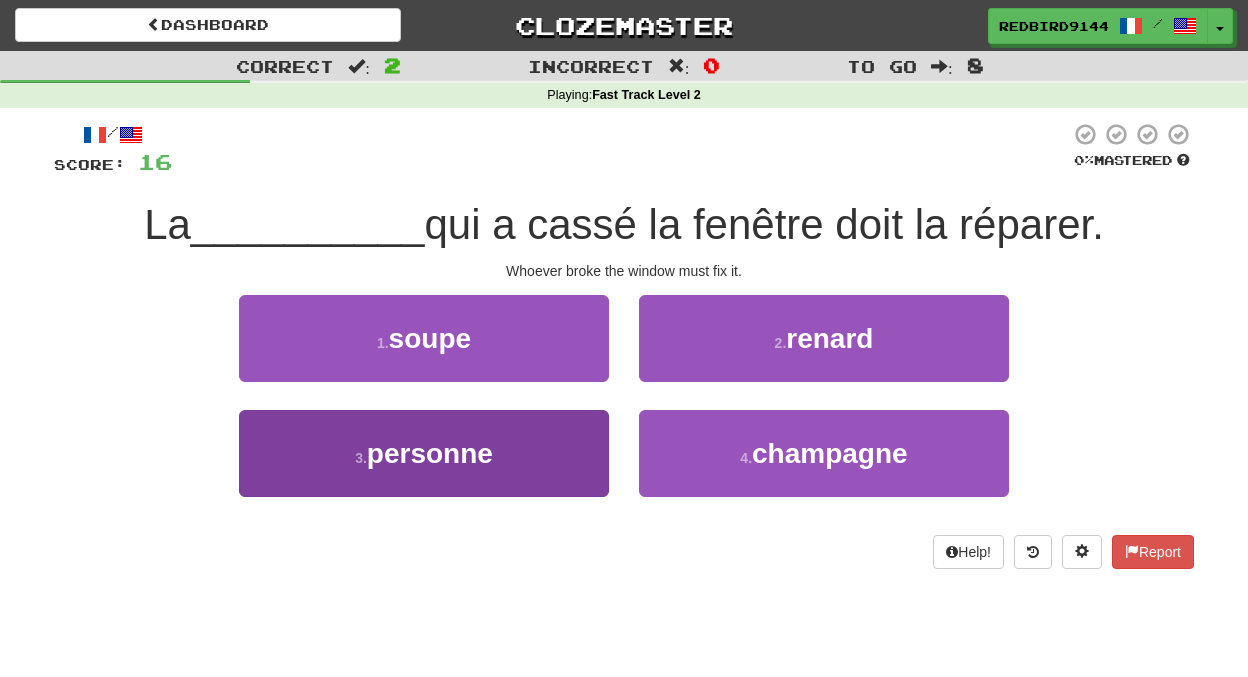 click on "3 .  personne" at bounding box center (424, 453) 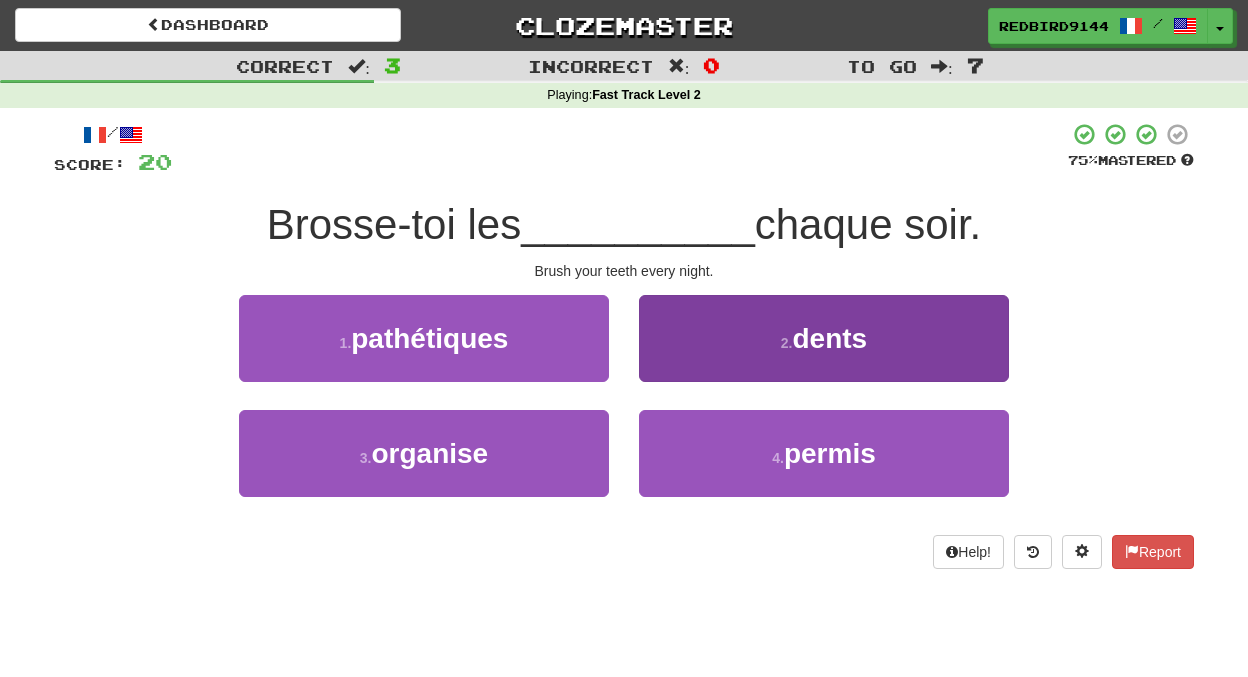 click on "2 .  dents" at bounding box center [824, 338] 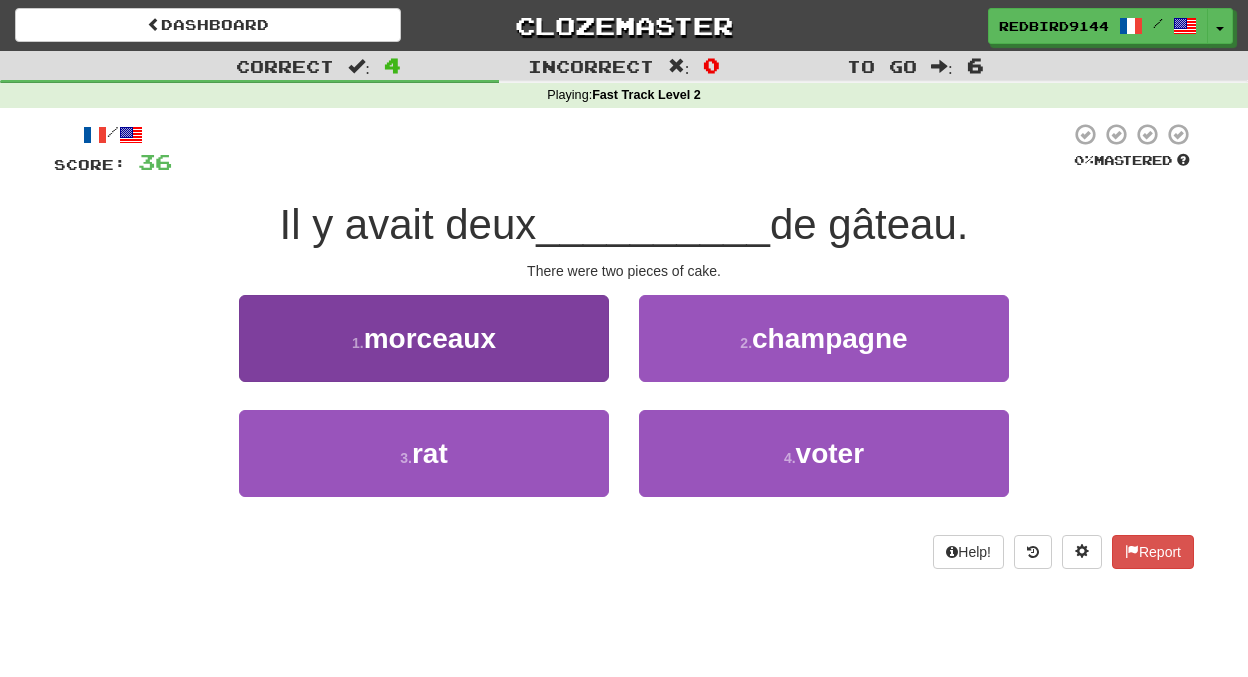 click on "1 .  morceaux" at bounding box center (424, 338) 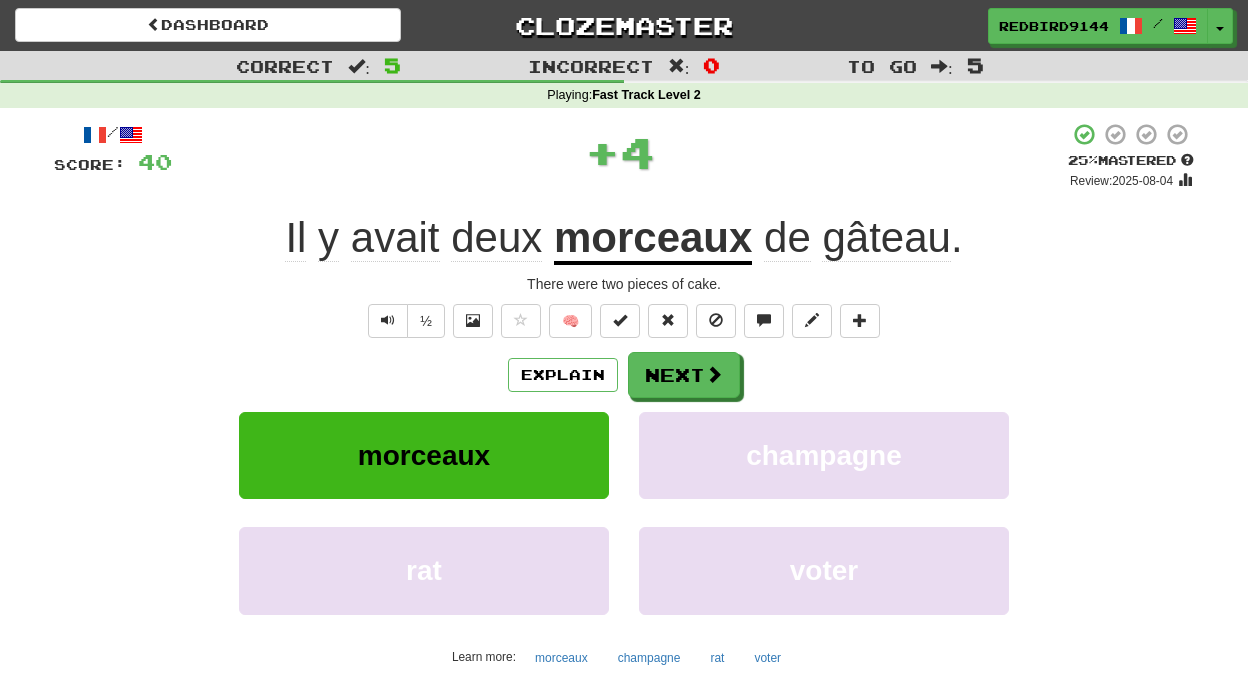 click on "Explain Next" at bounding box center (624, 375) 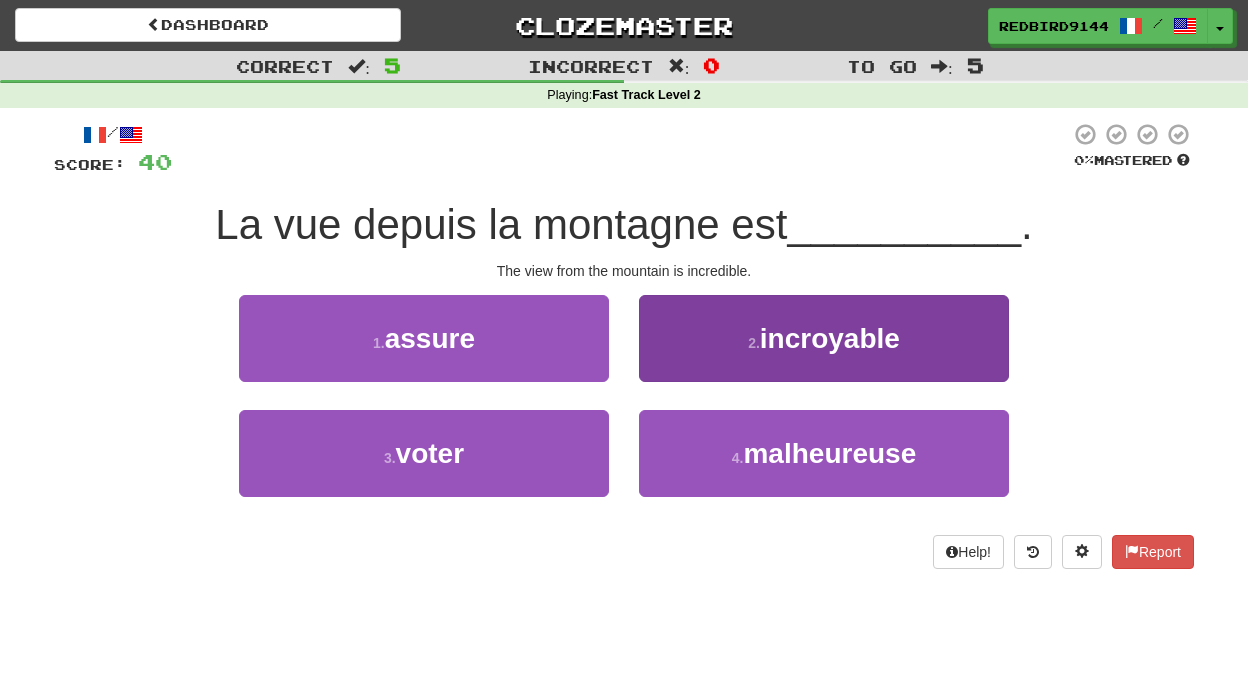 click on "2 .  incroyable" at bounding box center (824, 338) 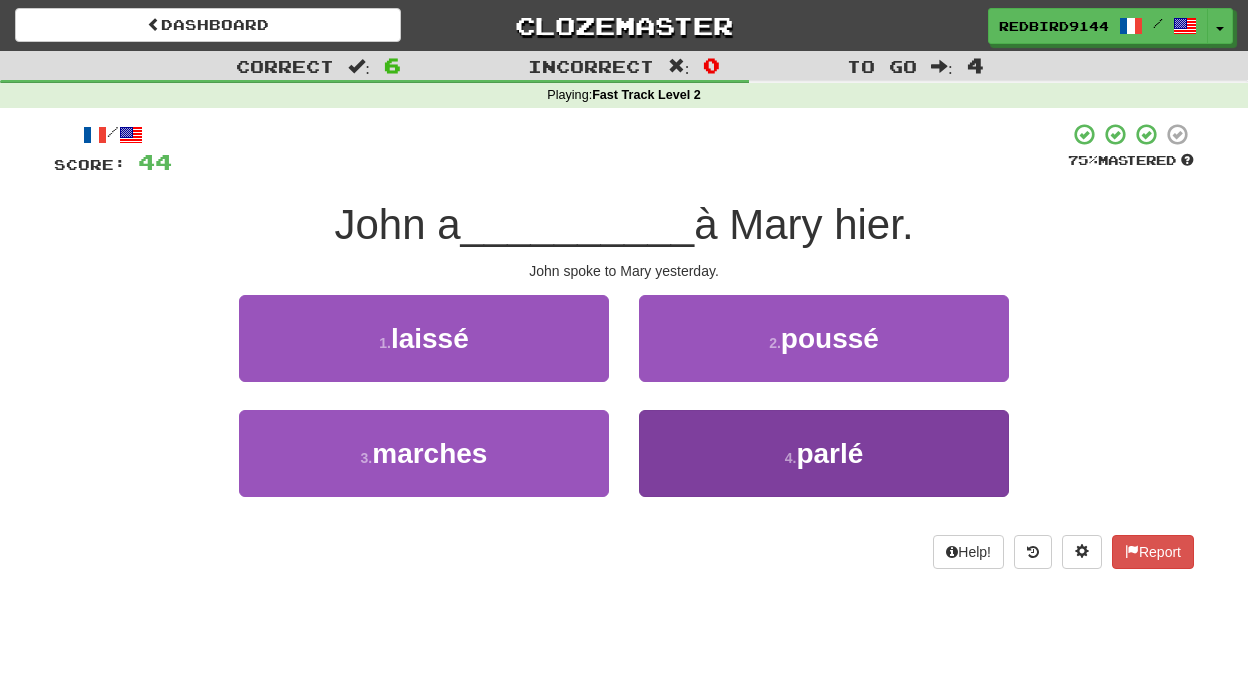 click on "4 .  parlé" at bounding box center (824, 453) 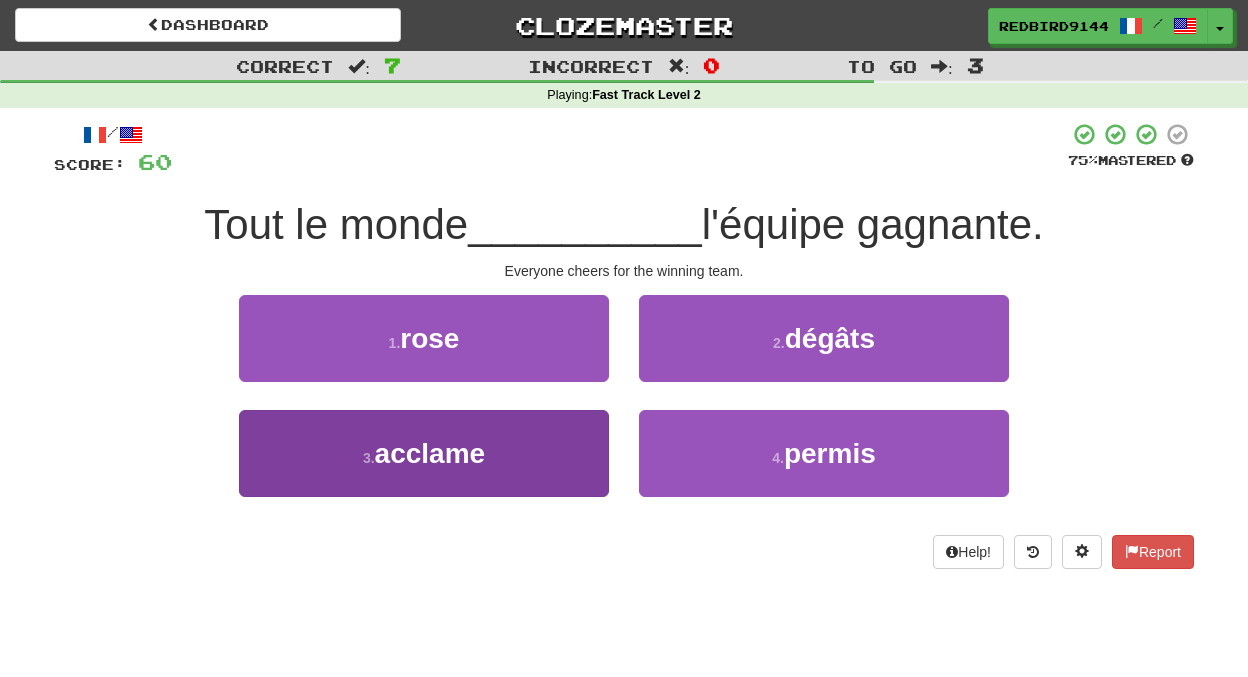 click on "acclame" at bounding box center [430, 453] 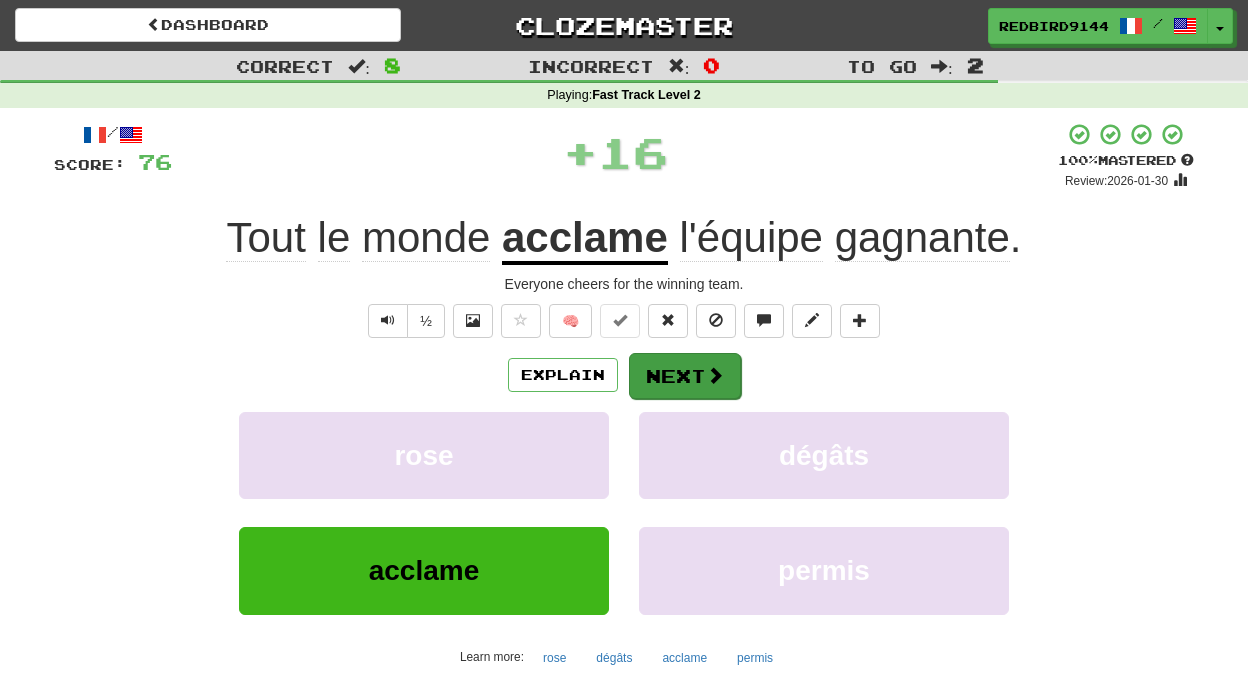 click on "Next" at bounding box center (685, 376) 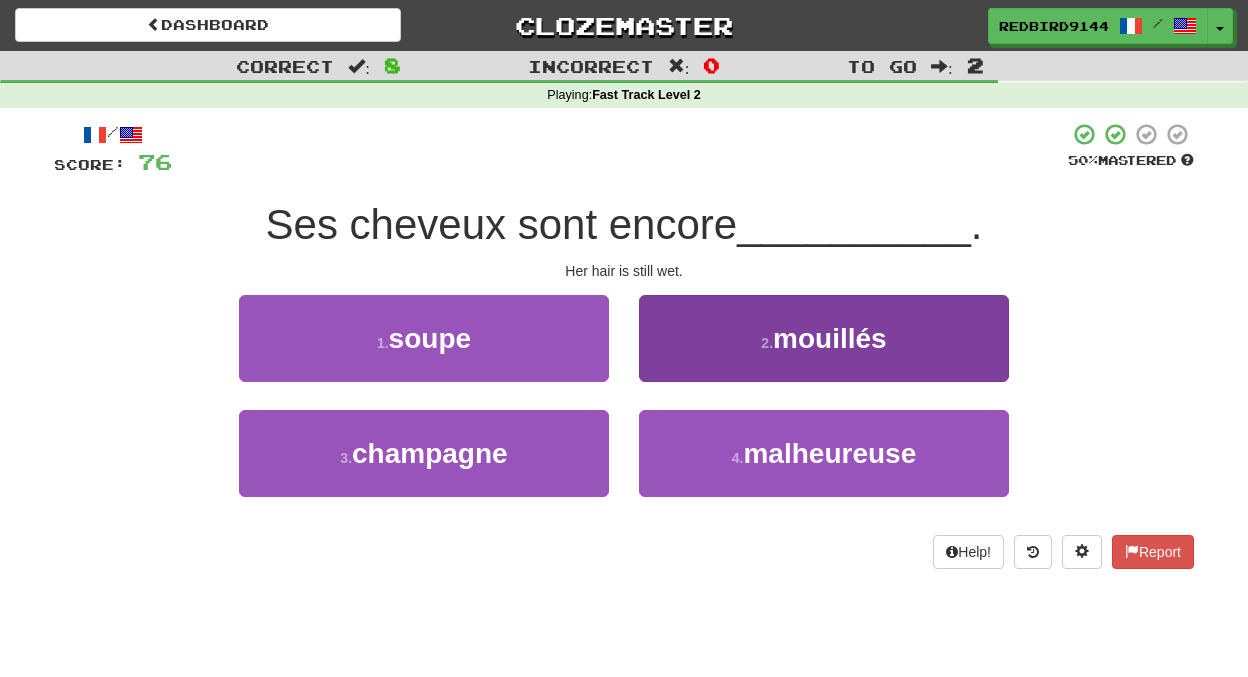click on "2 .  mouillés" at bounding box center (824, 338) 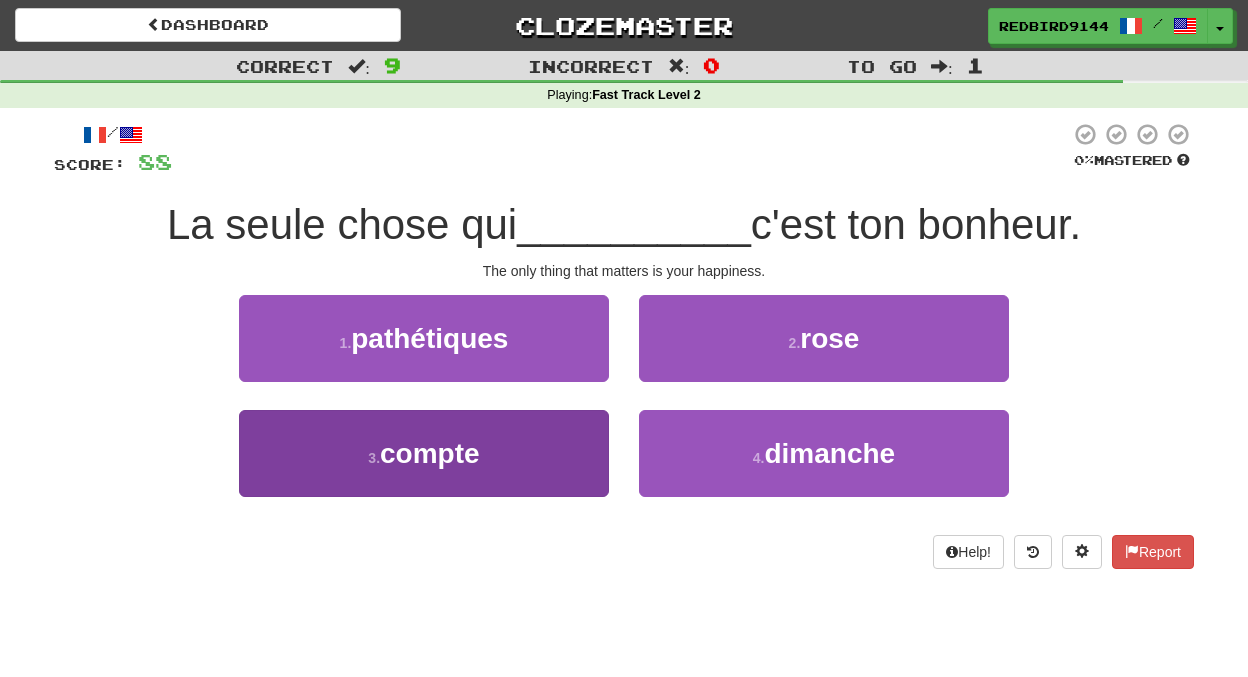 click on "3 .  compte" at bounding box center [424, 453] 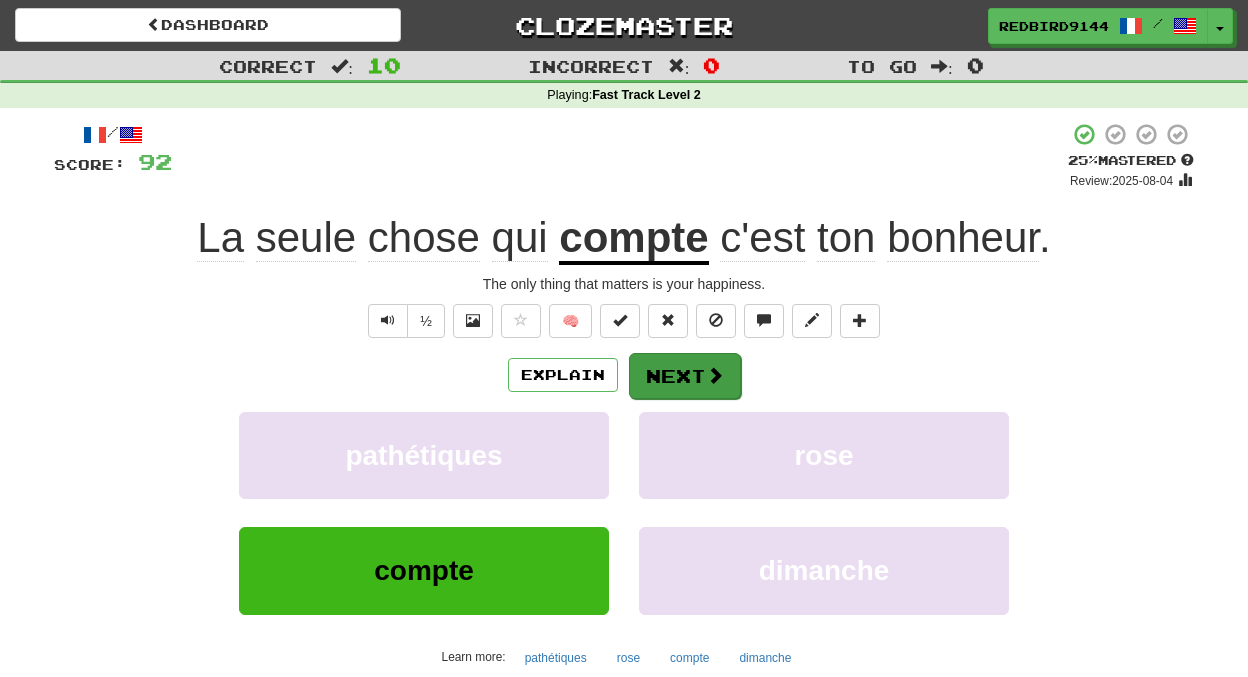 click on "Next" at bounding box center (685, 376) 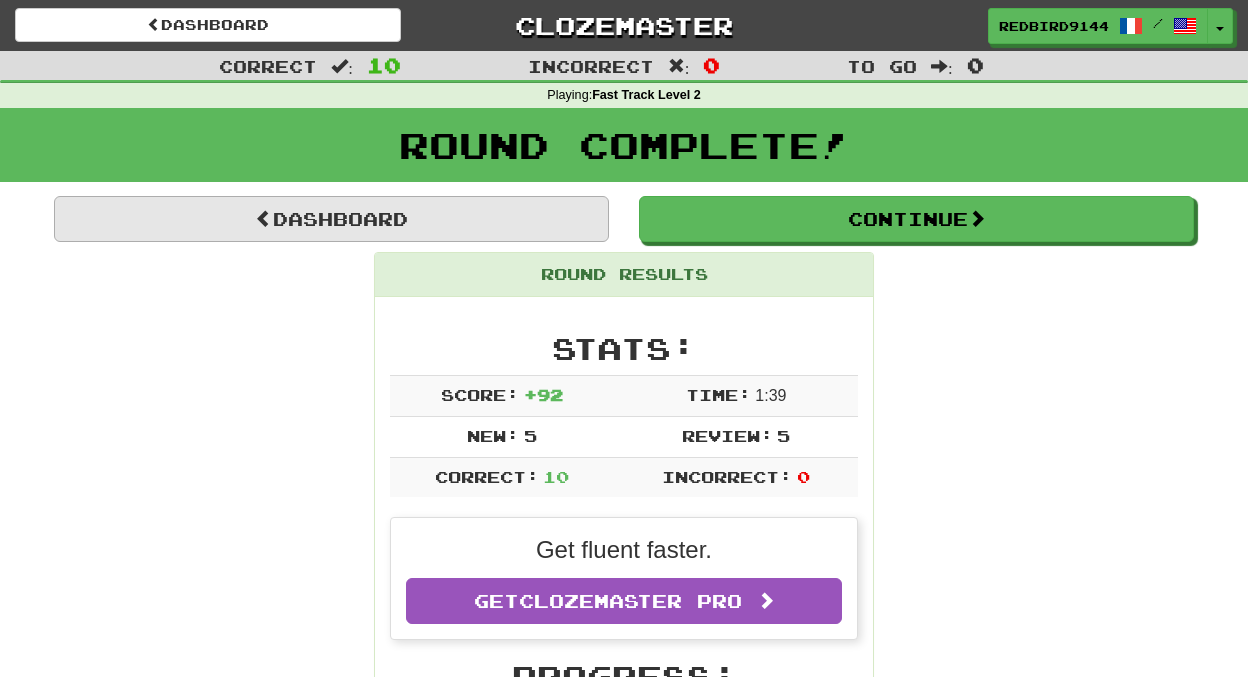click on "Dashboard" at bounding box center (331, 219) 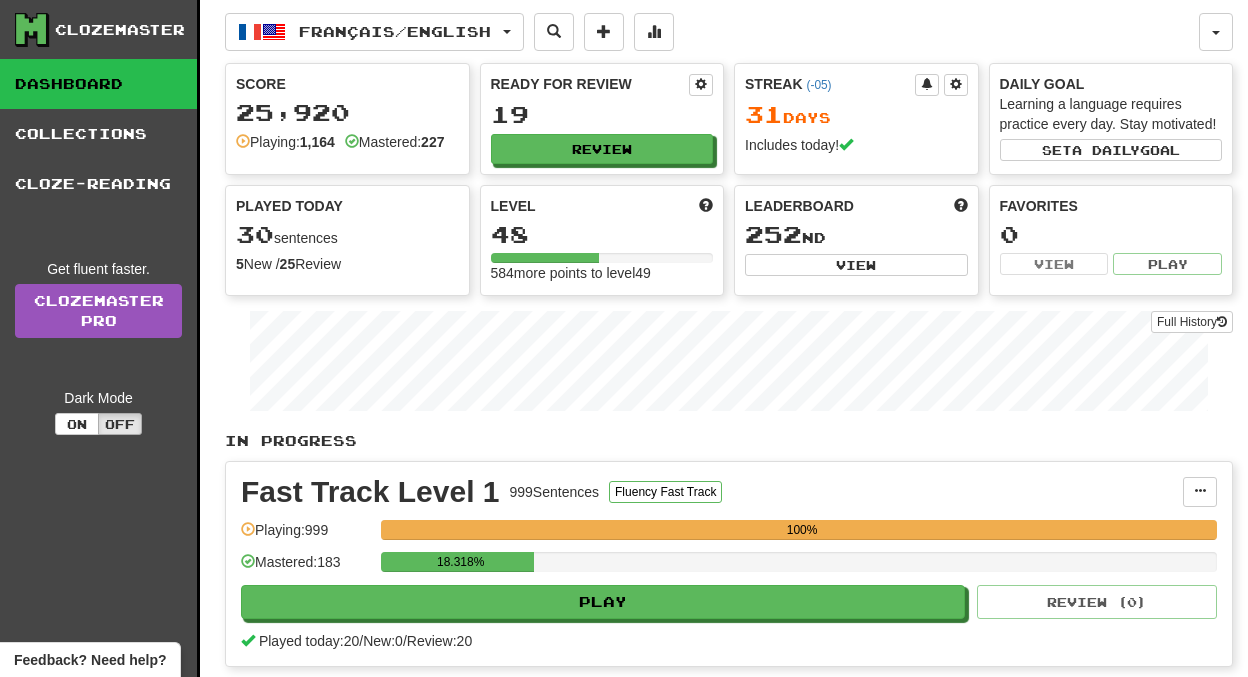 scroll, scrollTop: 0, scrollLeft: 0, axis: both 